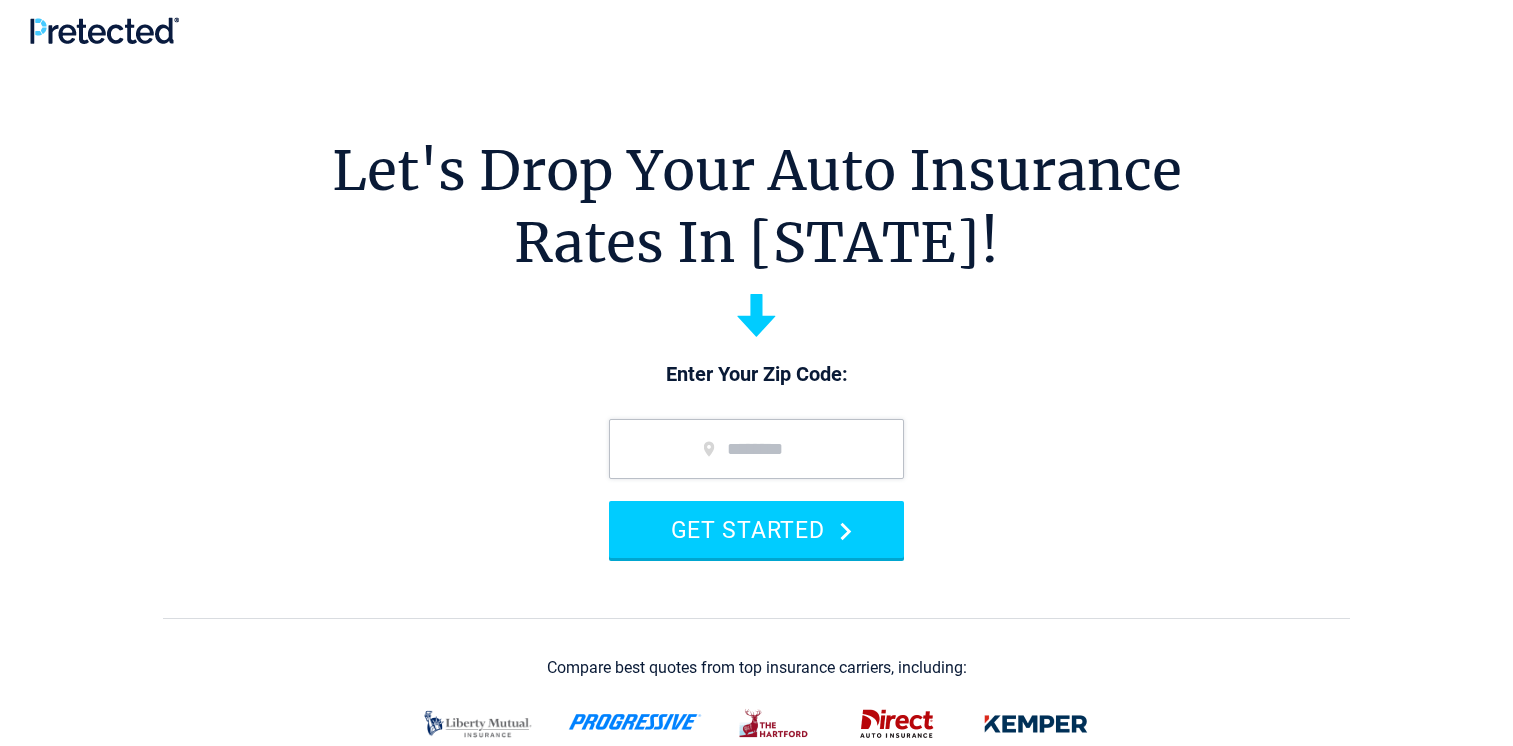 click at bounding box center (756, 449) 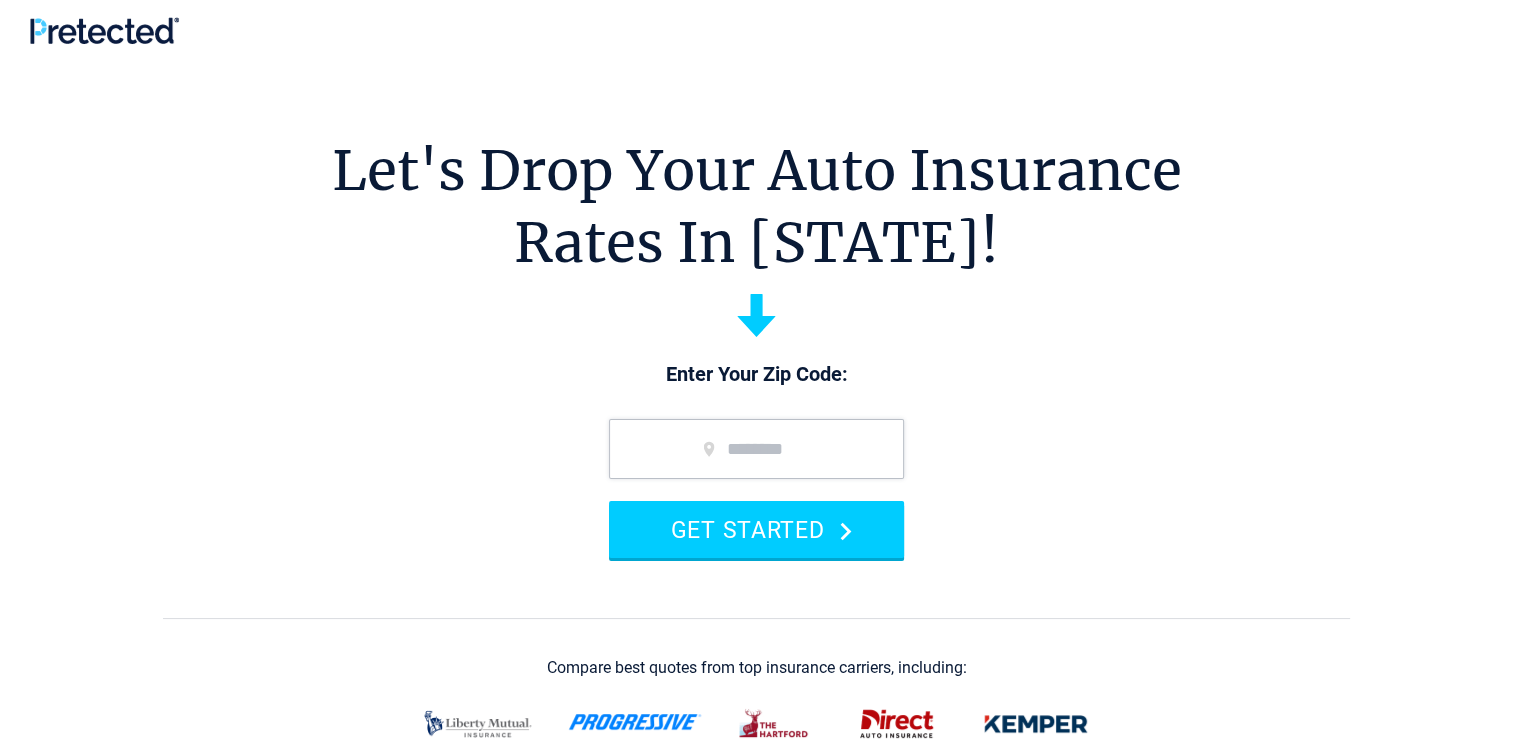 scroll, scrollTop: 0, scrollLeft: 0, axis: both 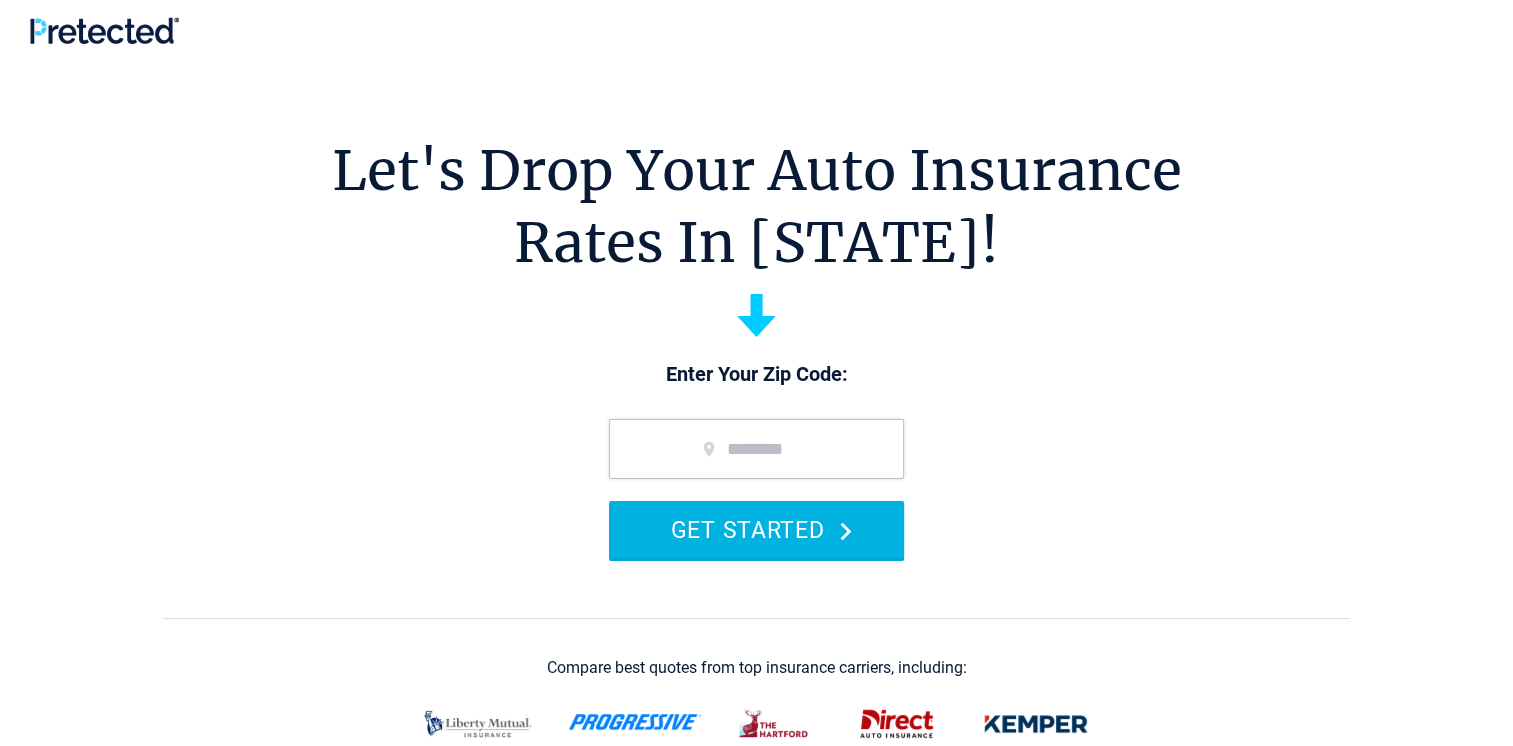 type on "*****" 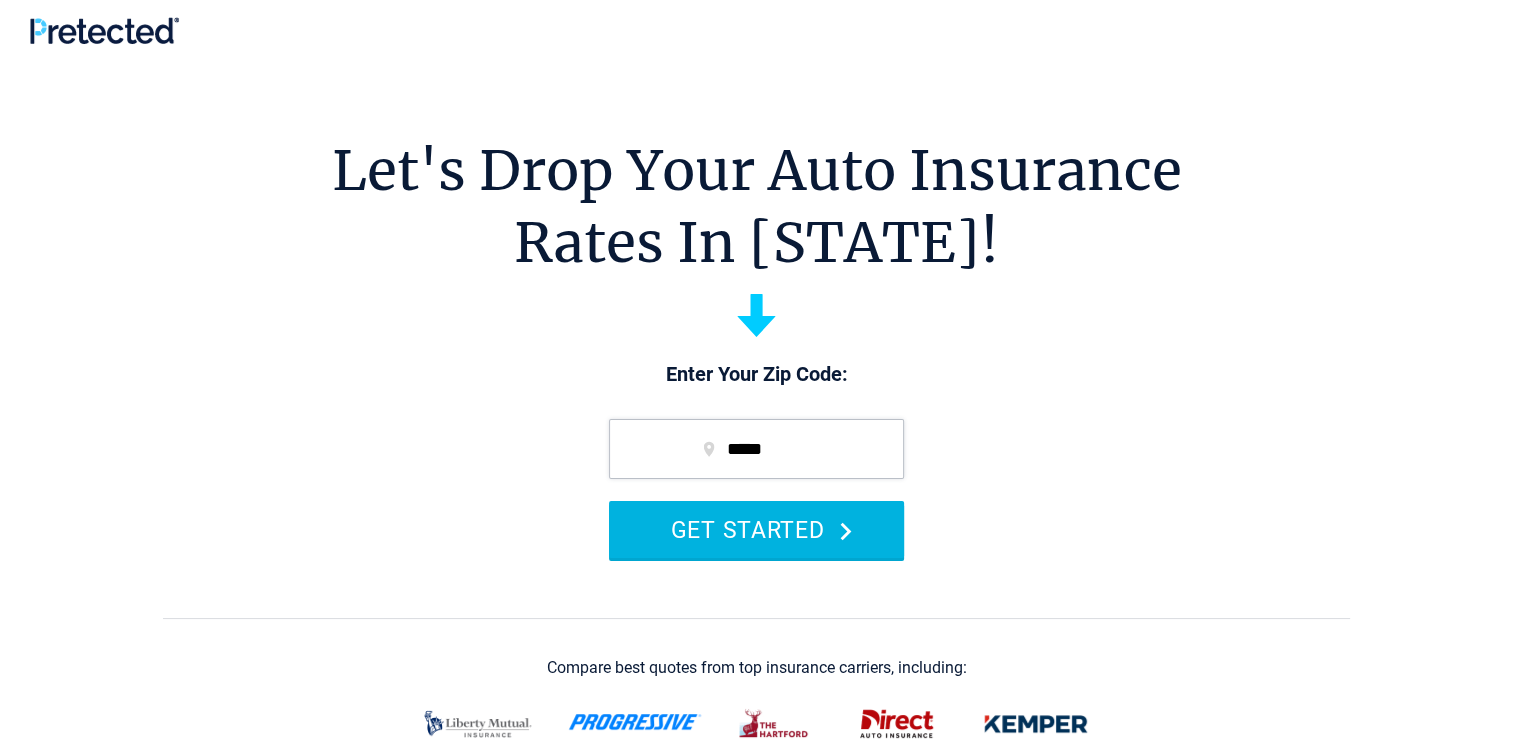 click on "GET STARTED" at bounding box center [756, 529] 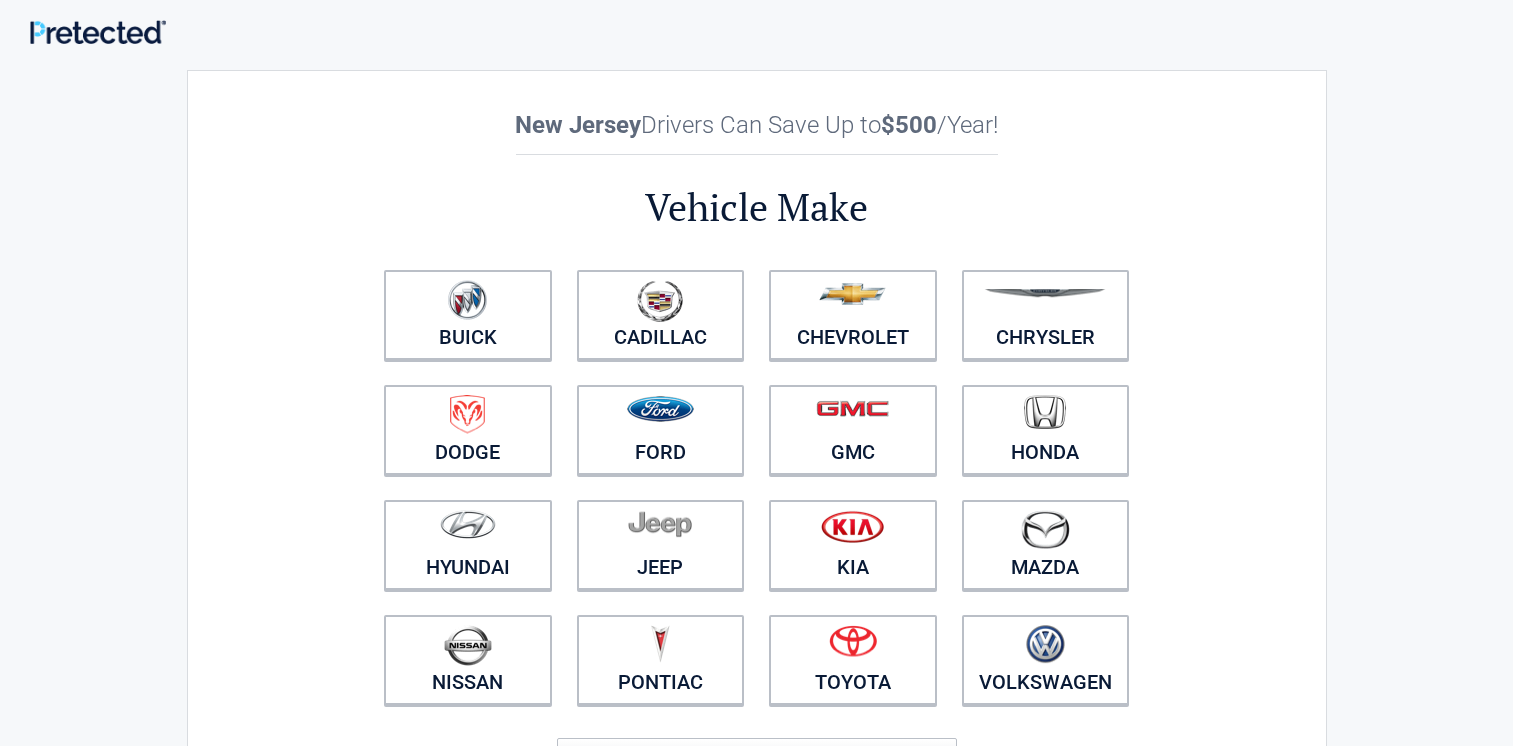 scroll, scrollTop: 0, scrollLeft: 0, axis: both 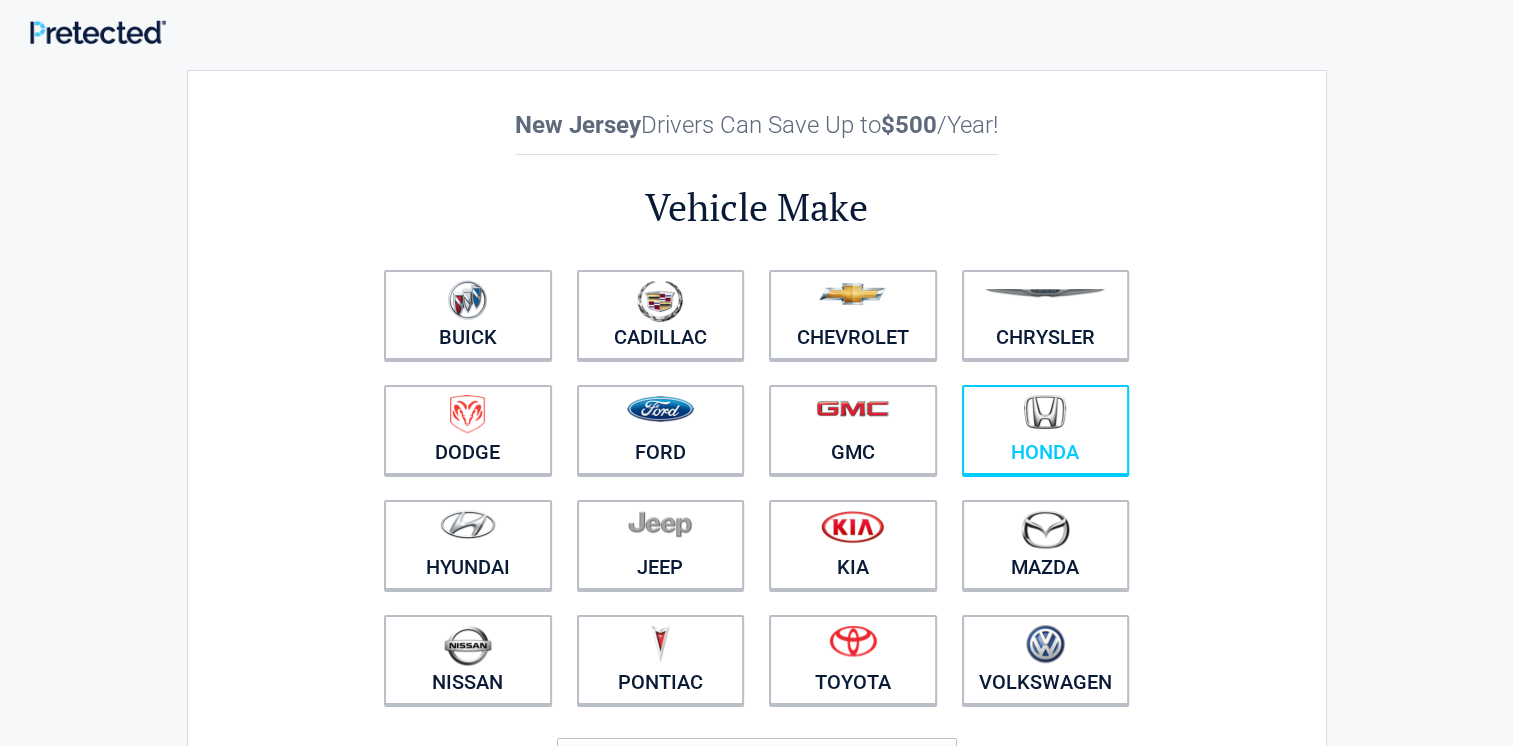 click at bounding box center [1045, 412] 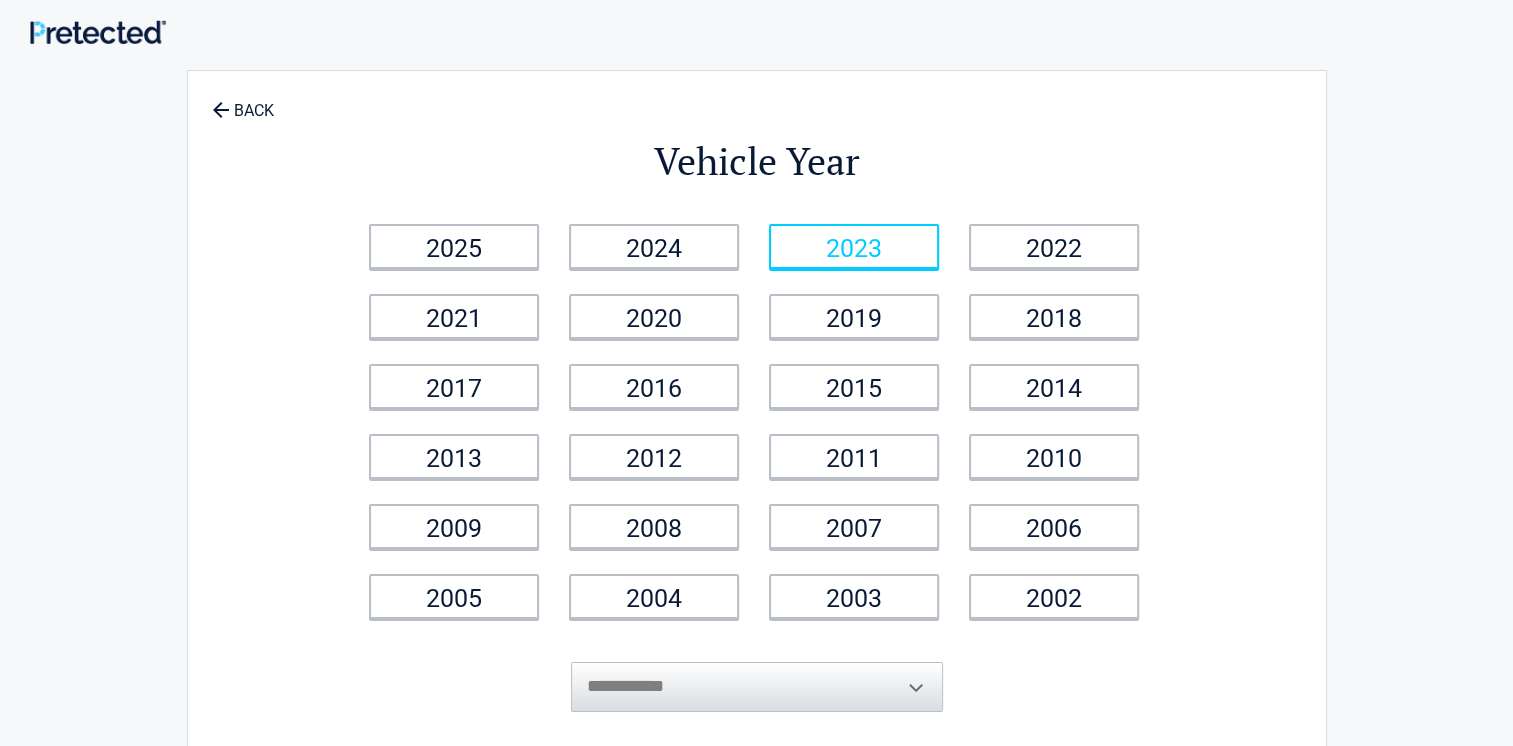 click on "2023" at bounding box center (854, 246) 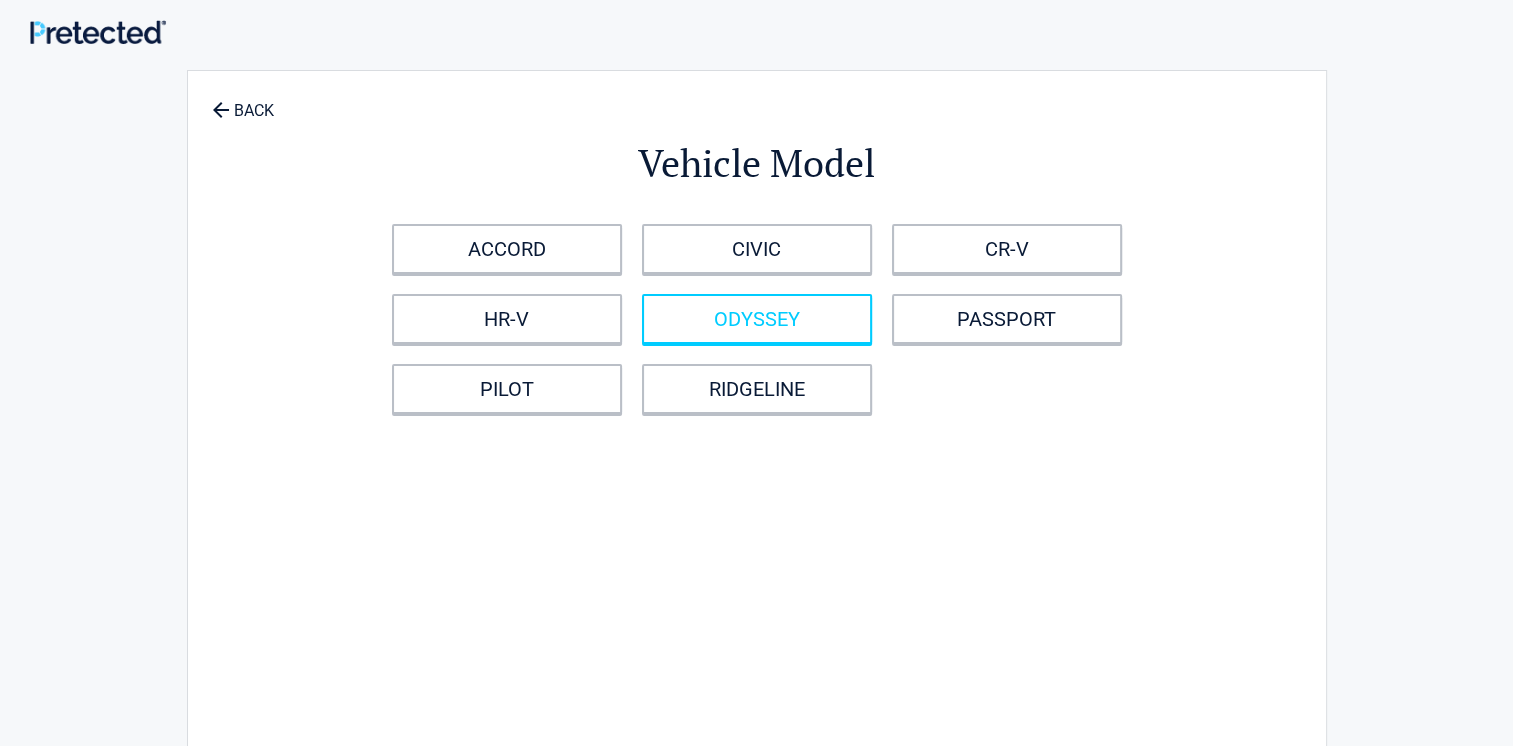 click on "ODYSSEY" at bounding box center [757, 319] 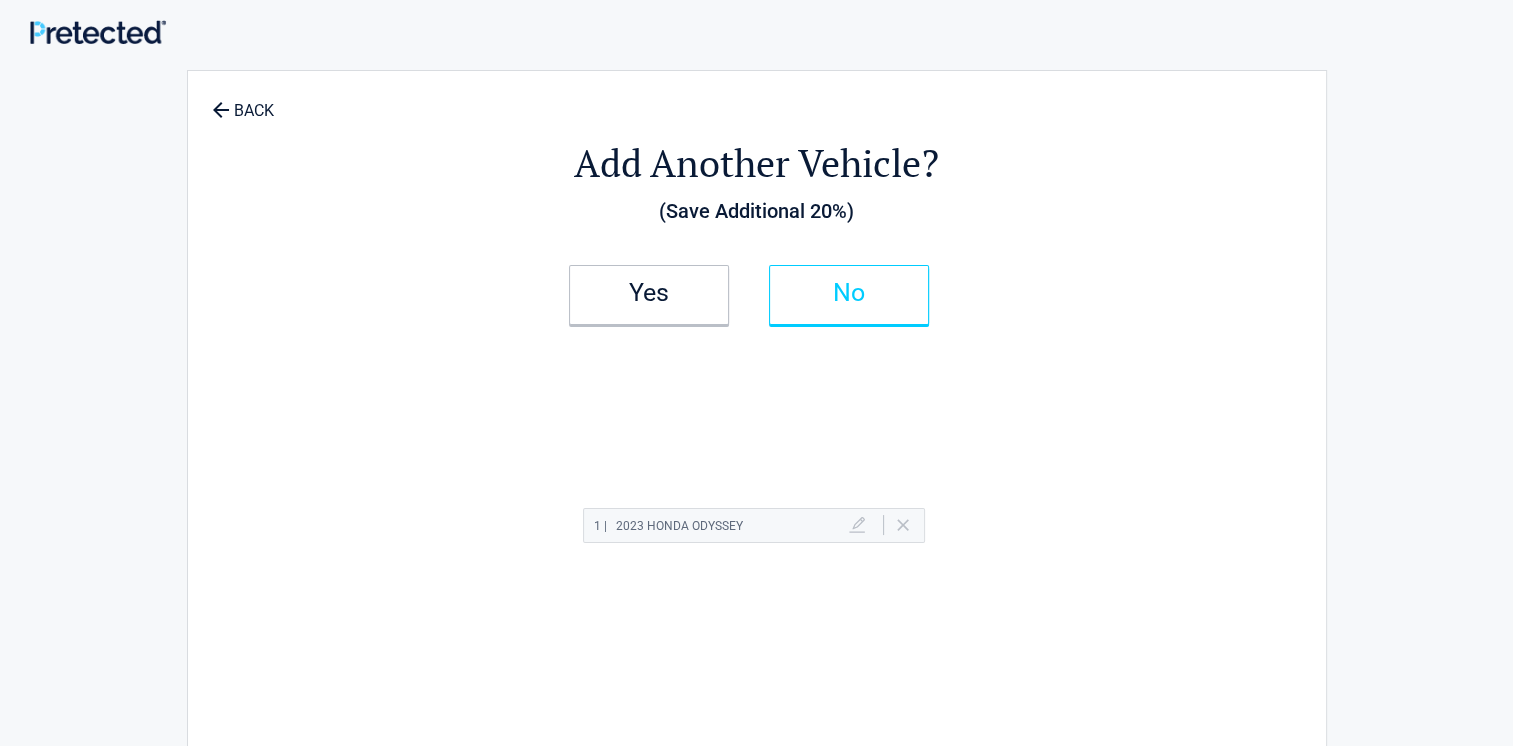 click on "No" at bounding box center (849, 293) 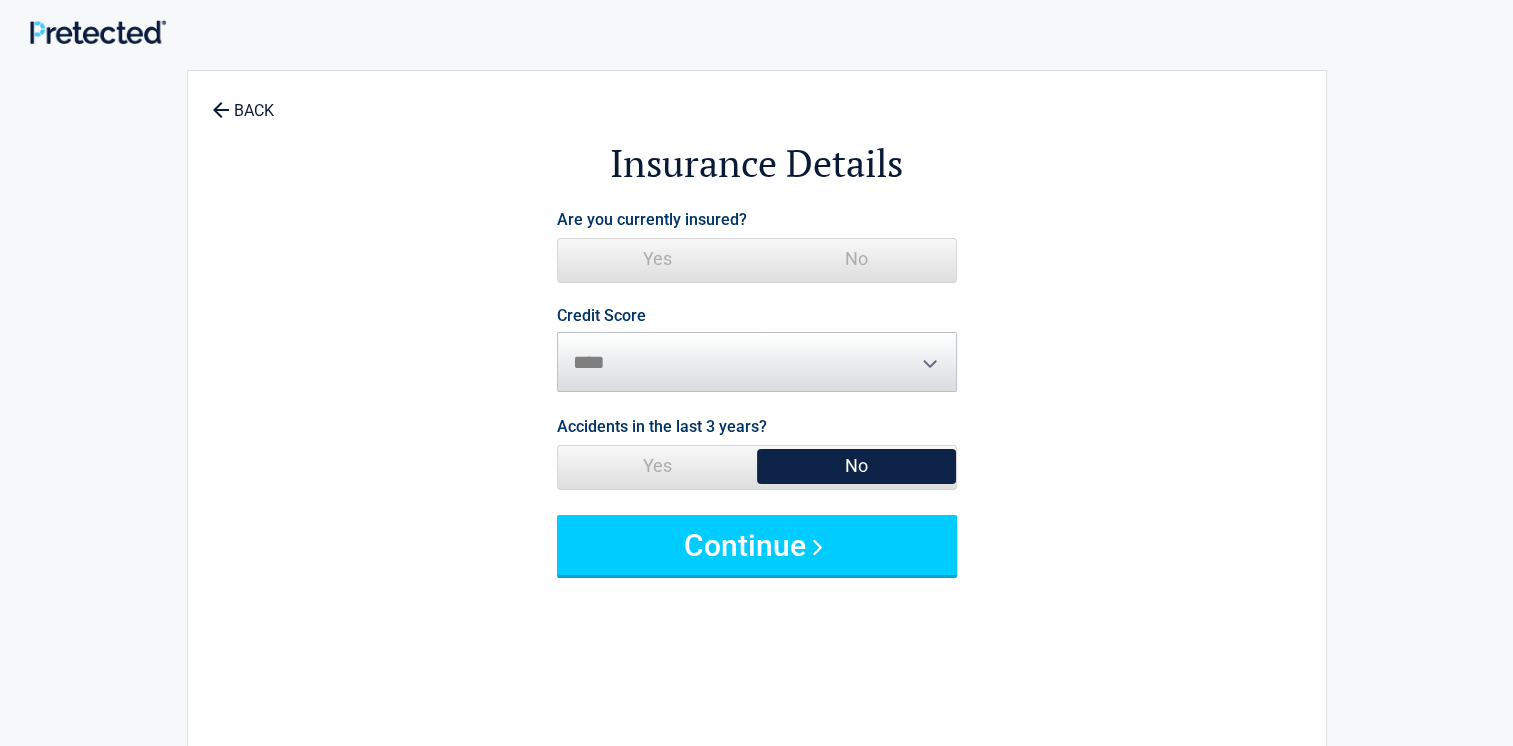 click on "Yes" at bounding box center (657, 259) 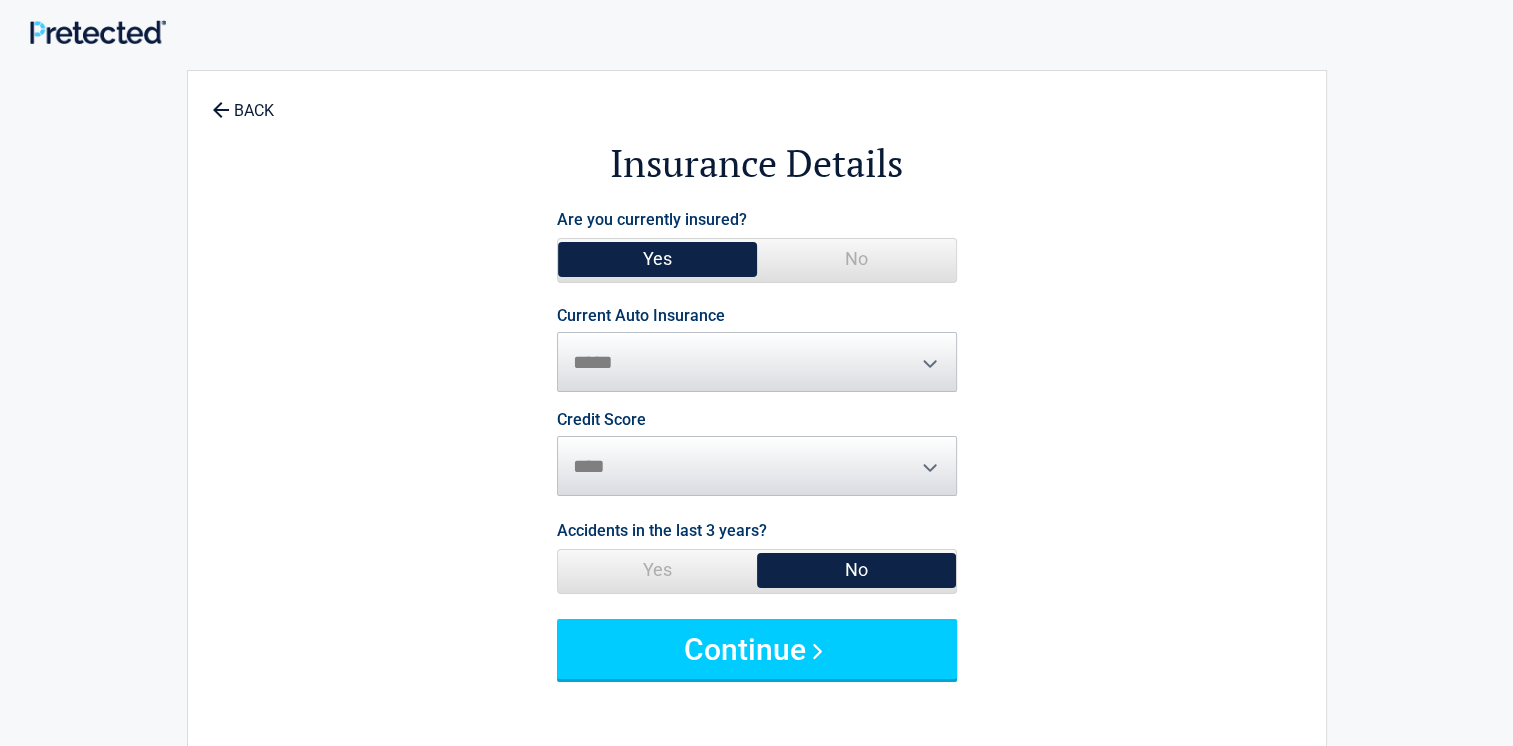 click on "**********" at bounding box center (757, 350) 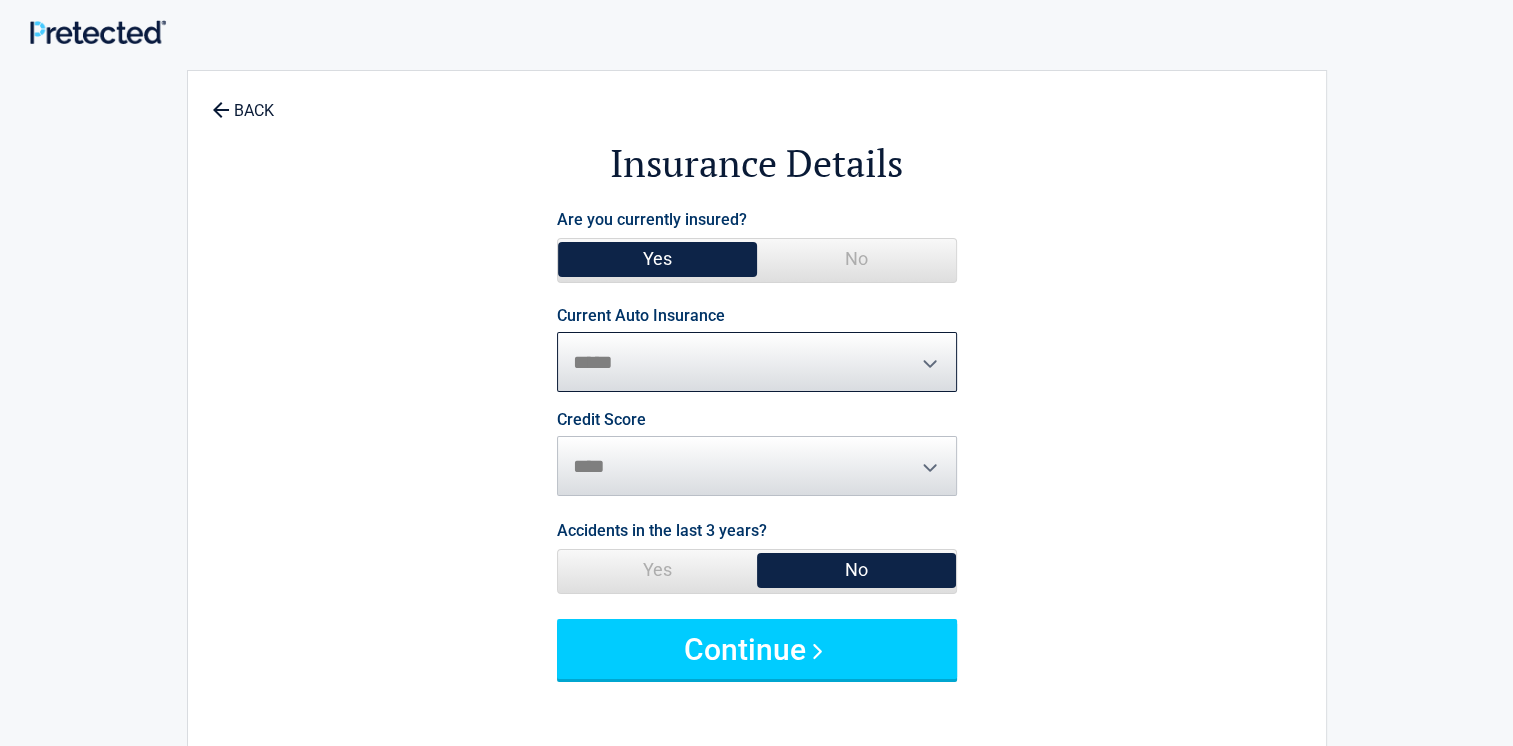 click on "**********" at bounding box center (757, 362) 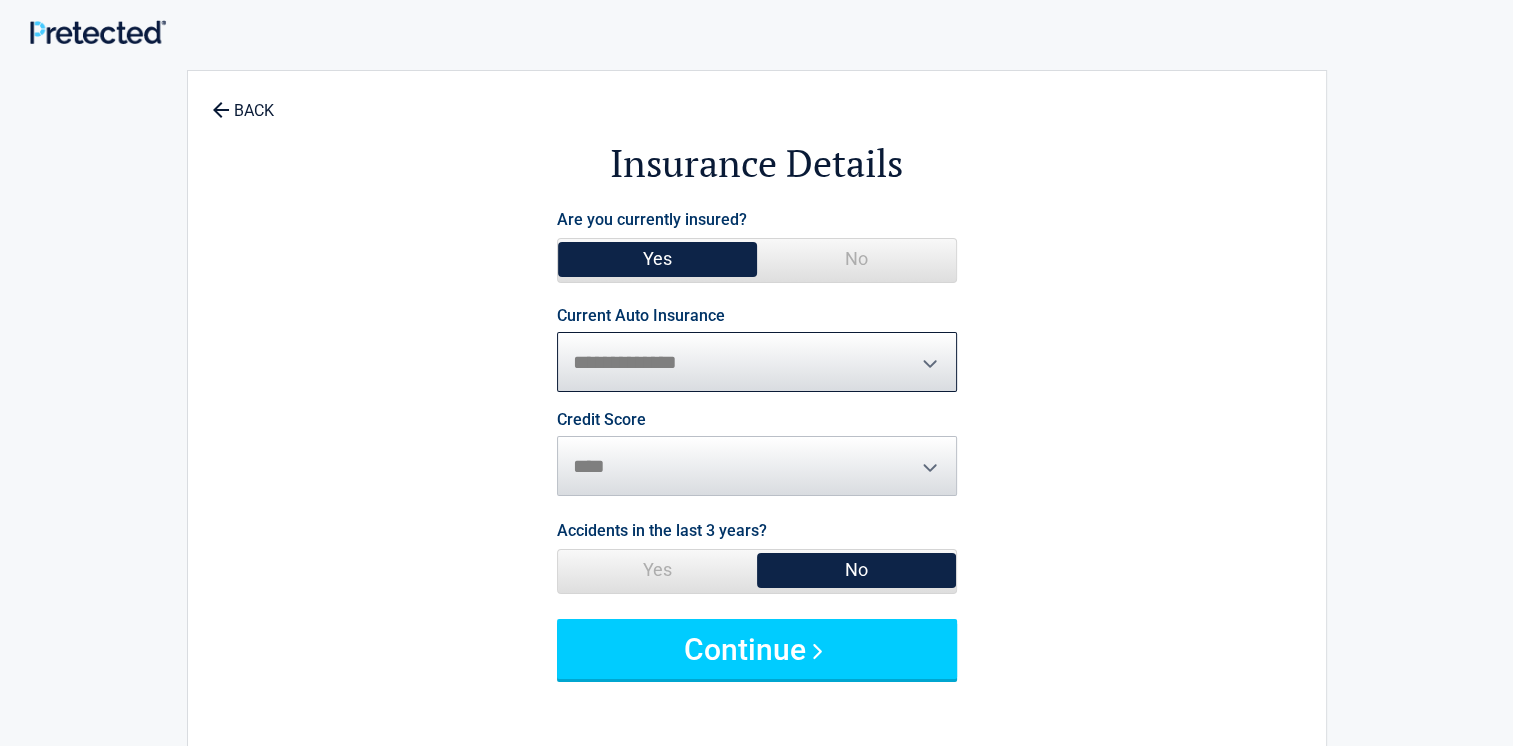 click on "**********" at bounding box center (757, 362) 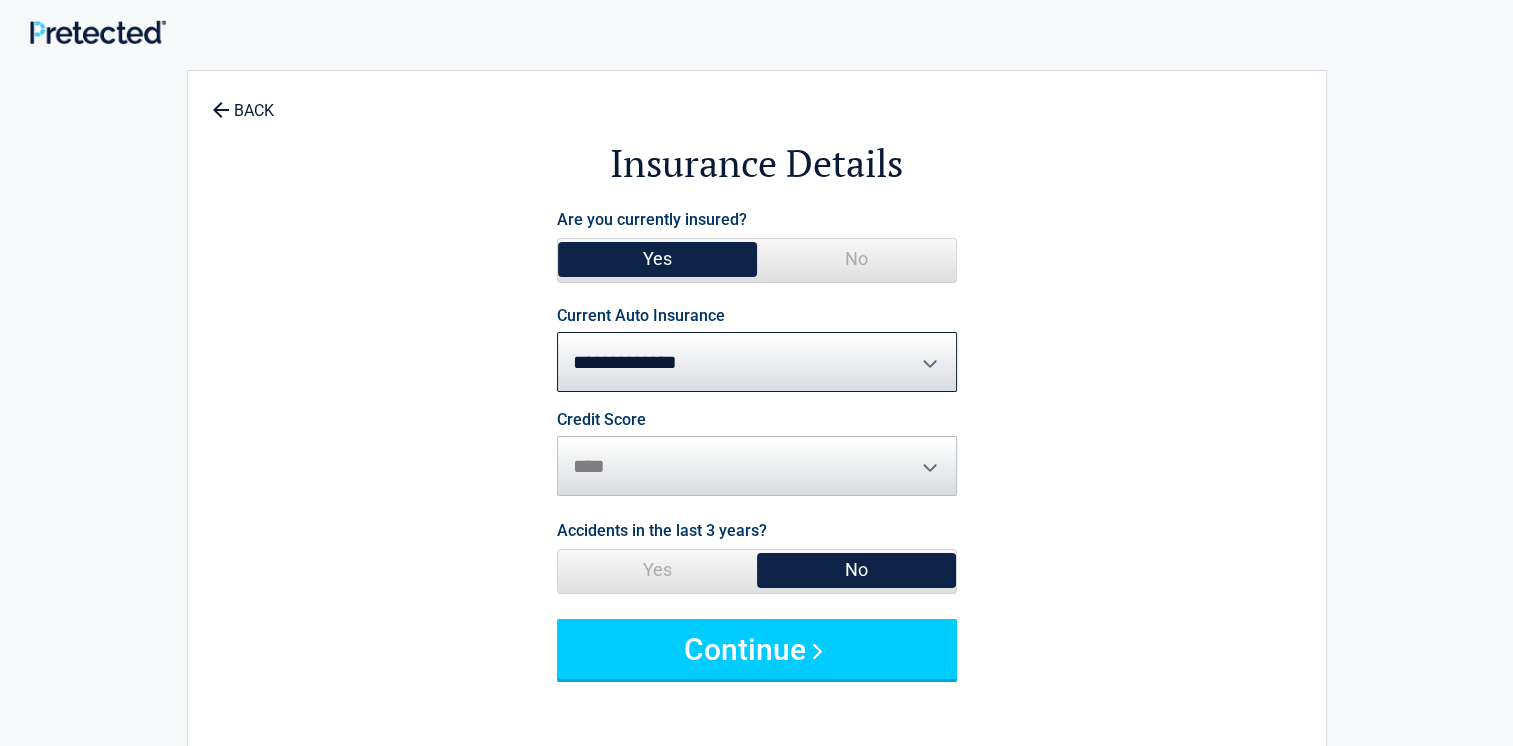 click on "Yes" at bounding box center [657, 570] 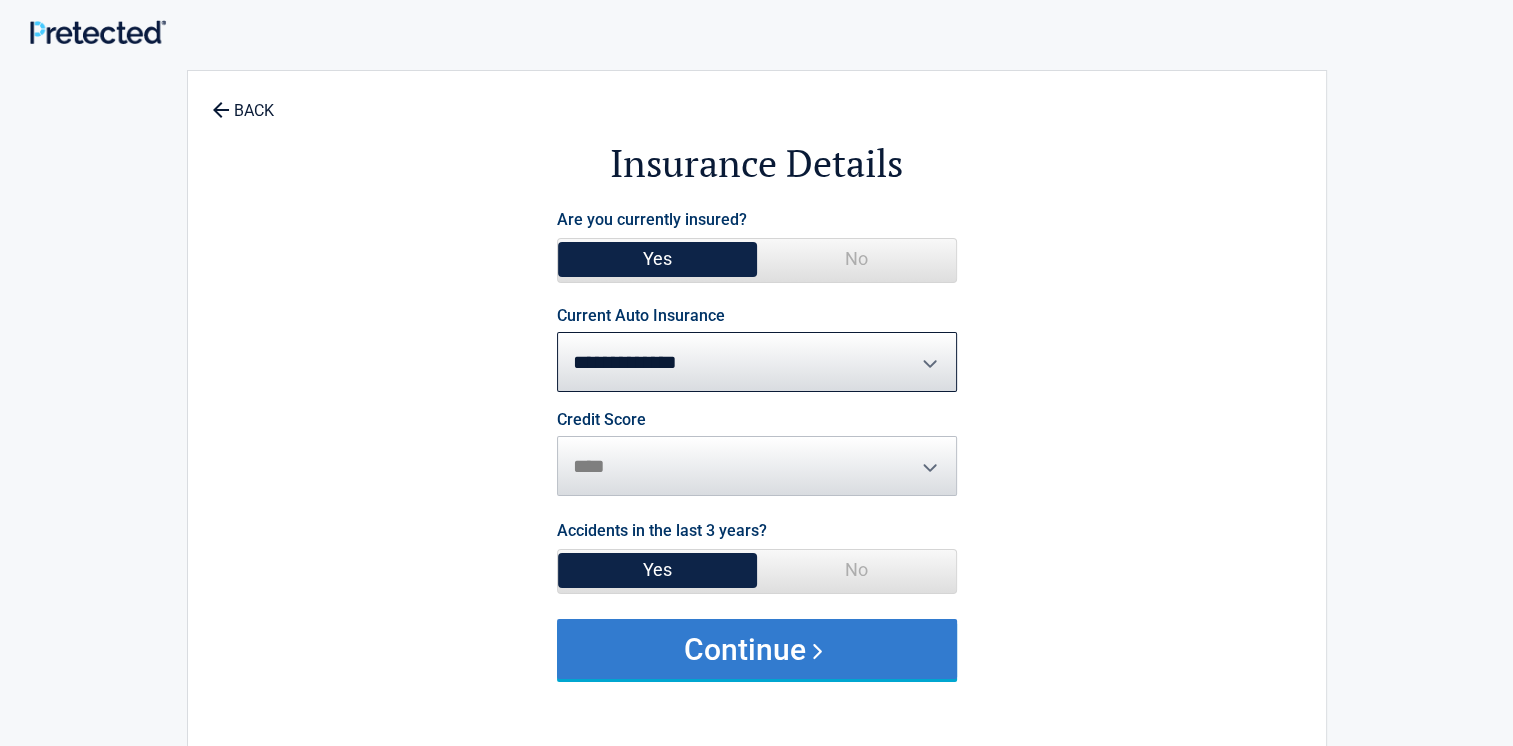 click on "Continue" at bounding box center (757, 649) 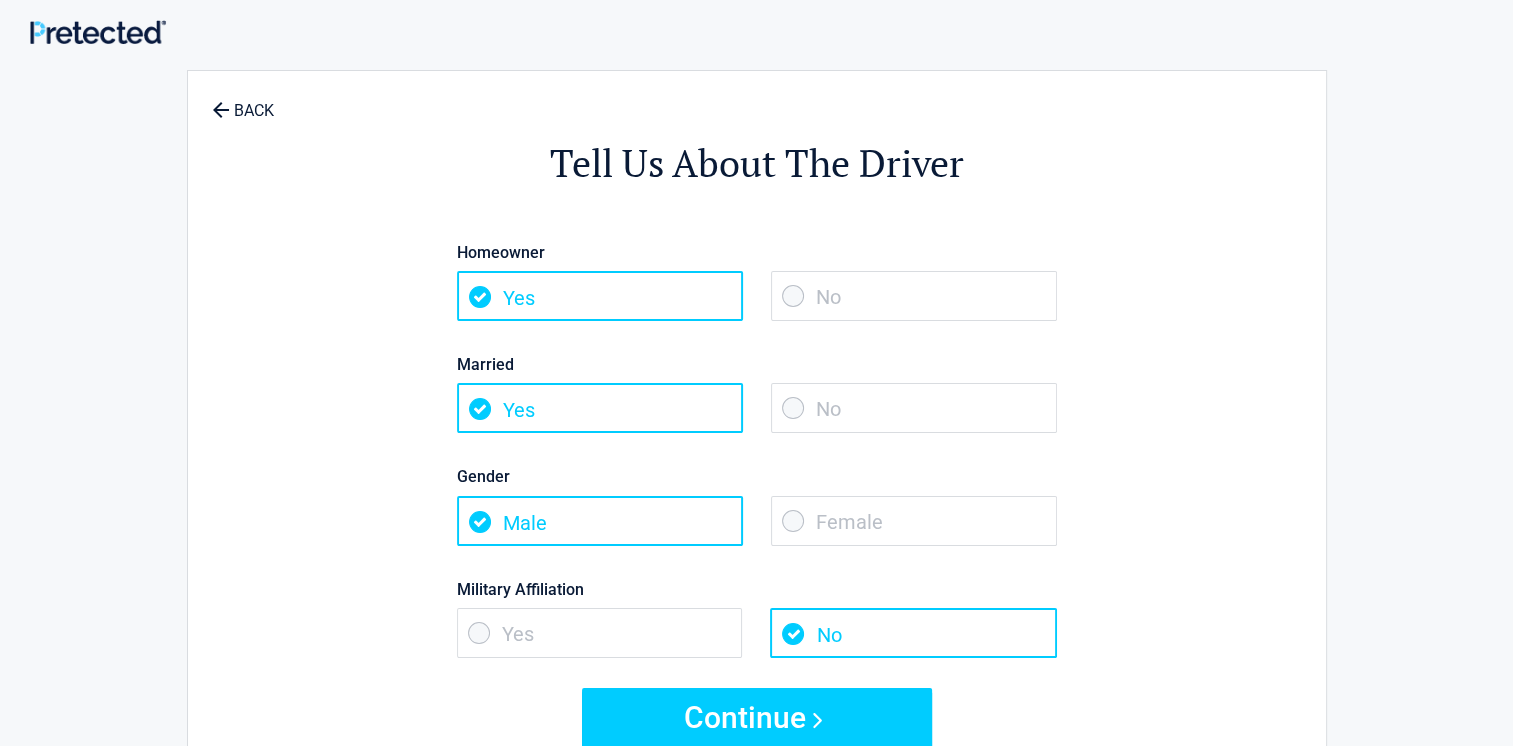 click on "Female" at bounding box center (914, 521) 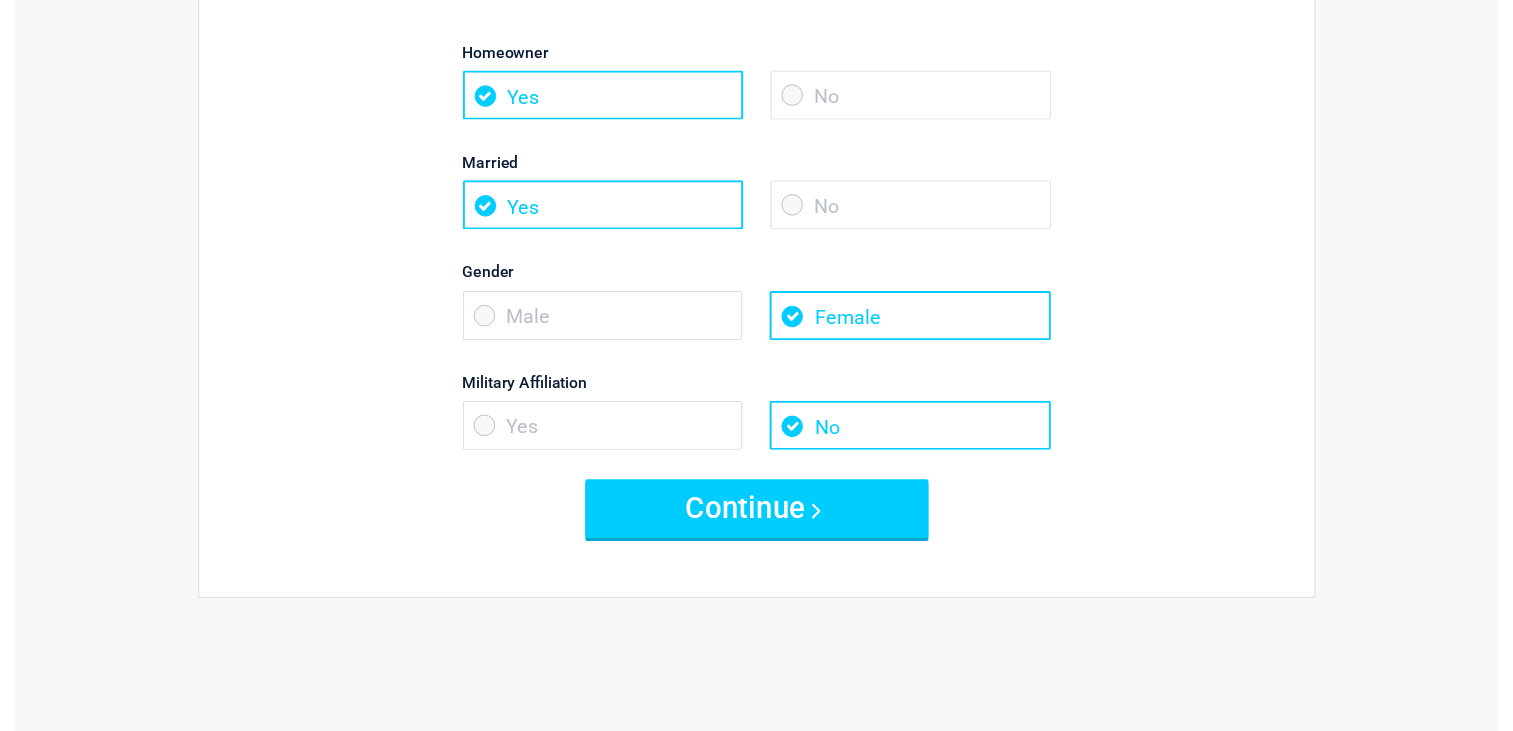 scroll, scrollTop: 200, scrollLeft: 0, axis: vertical 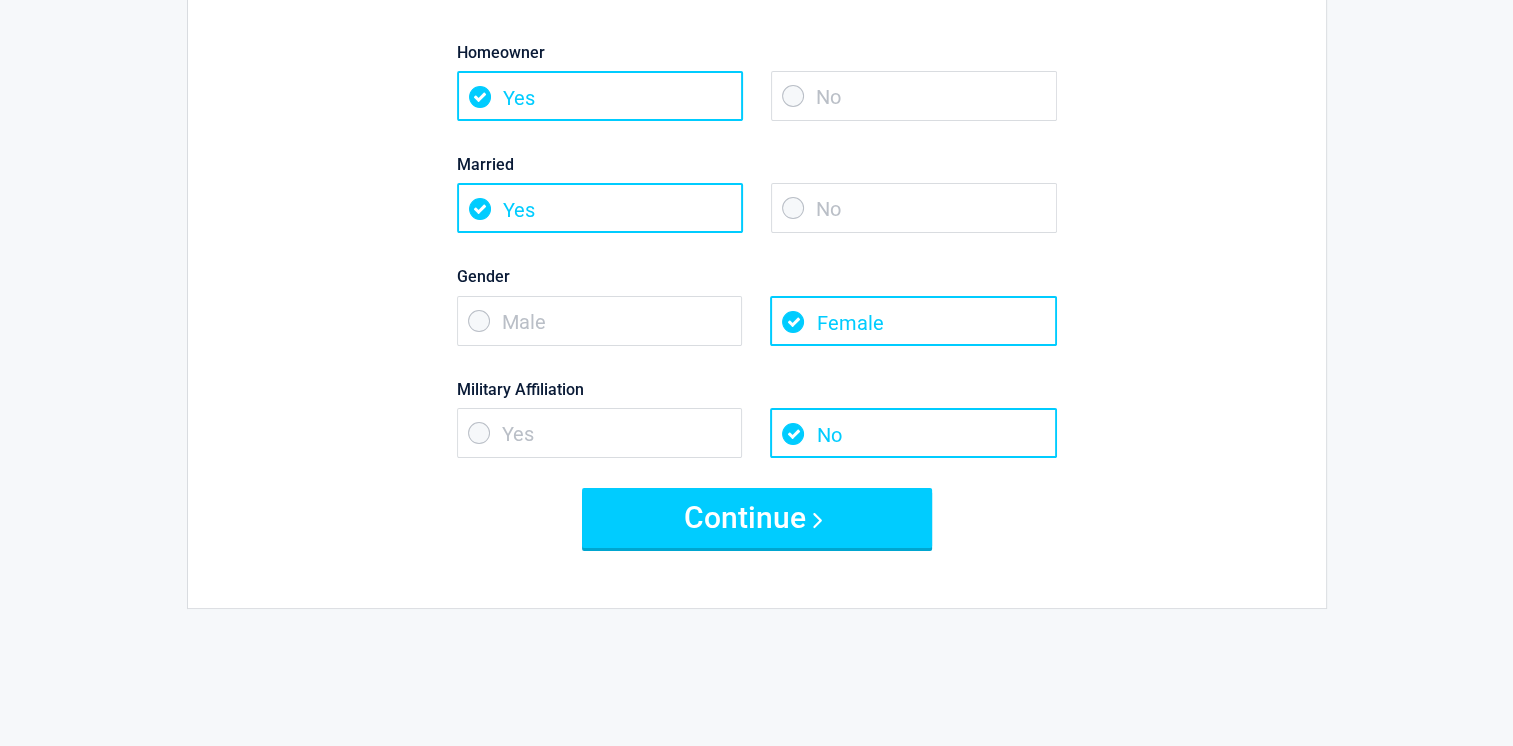 click on "Continue" at bounding box center (757, 518) 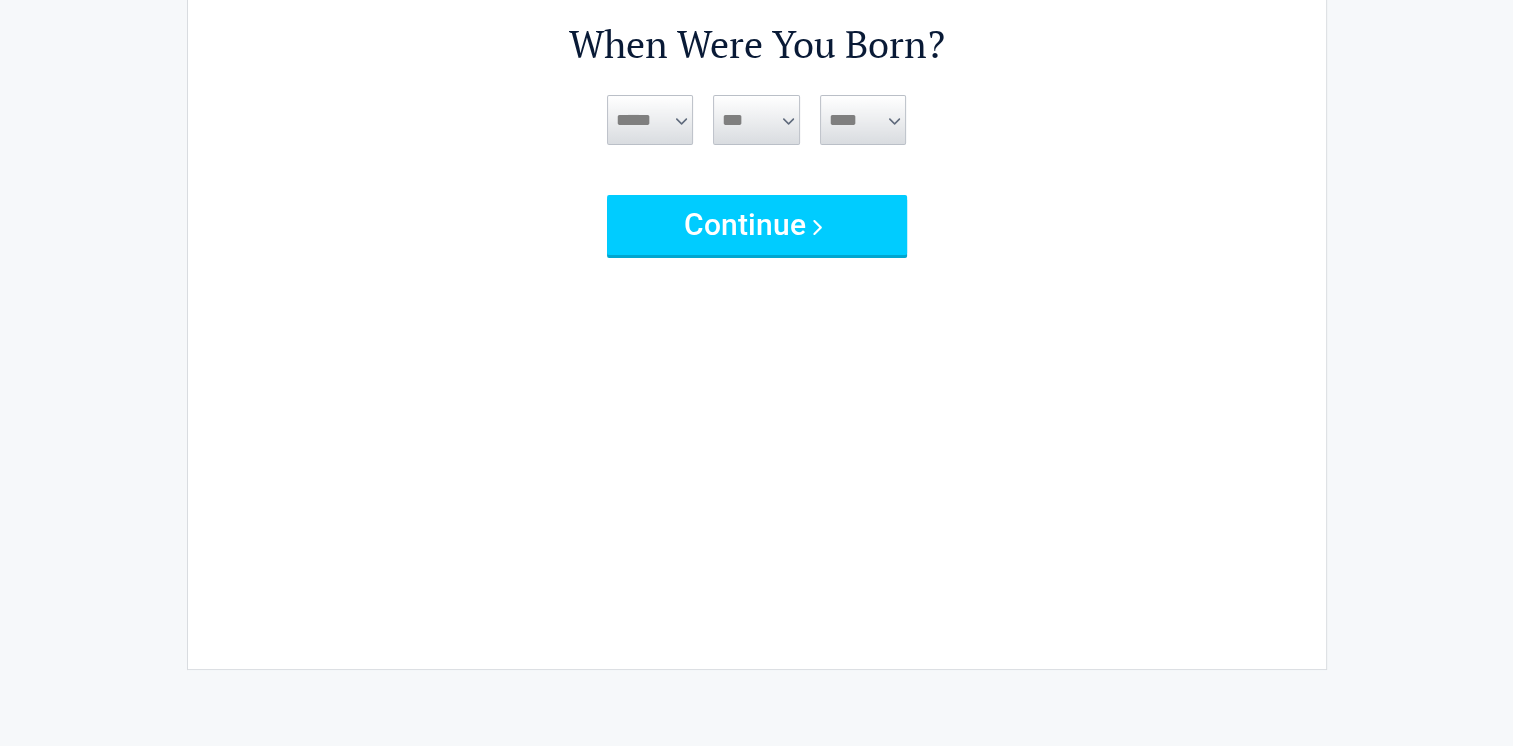 scroll, scrollTop: 0, scrollLeft: 0, axis: both 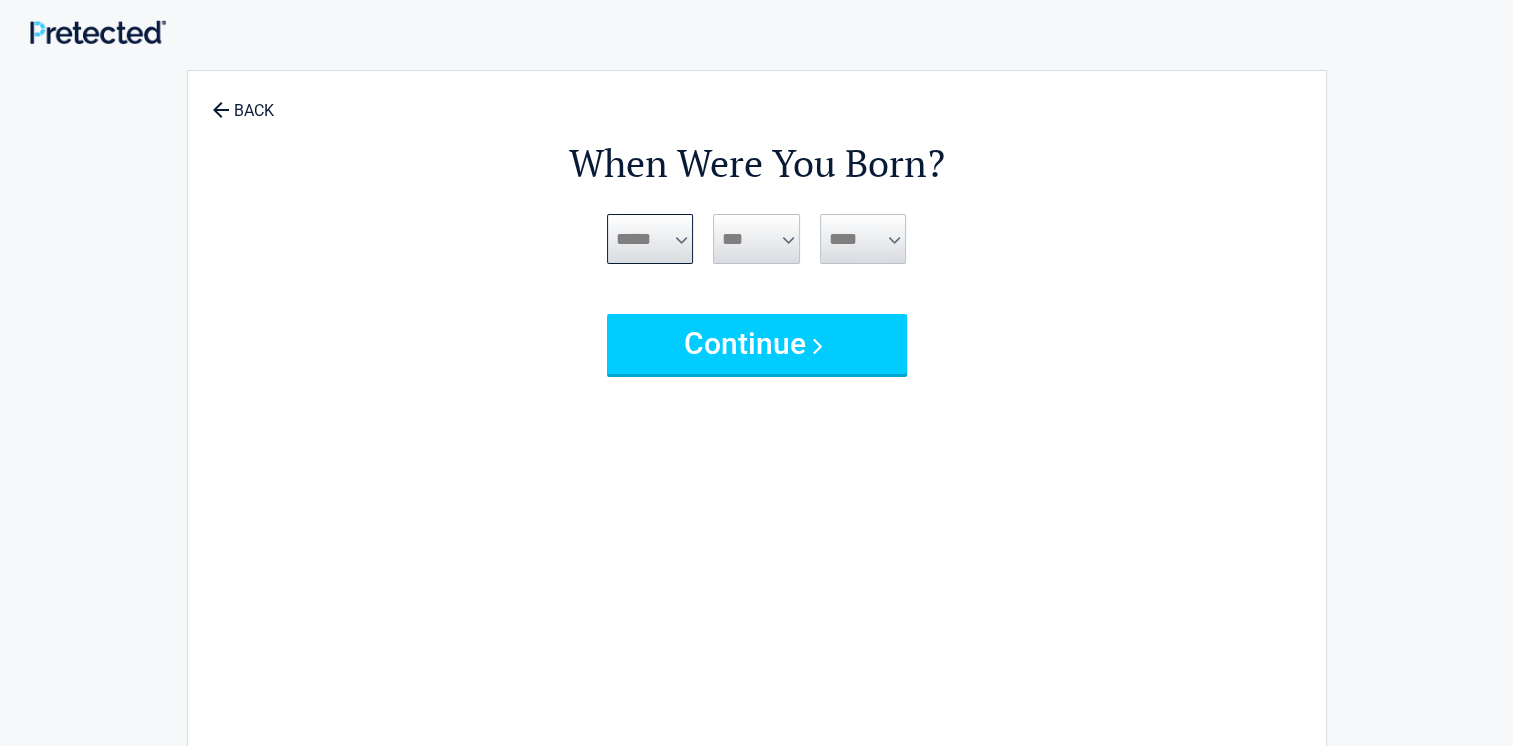 click on "*****
***
***
***
***
***
***
***
***
***
***
***
***" at bounding box center (650, 239) 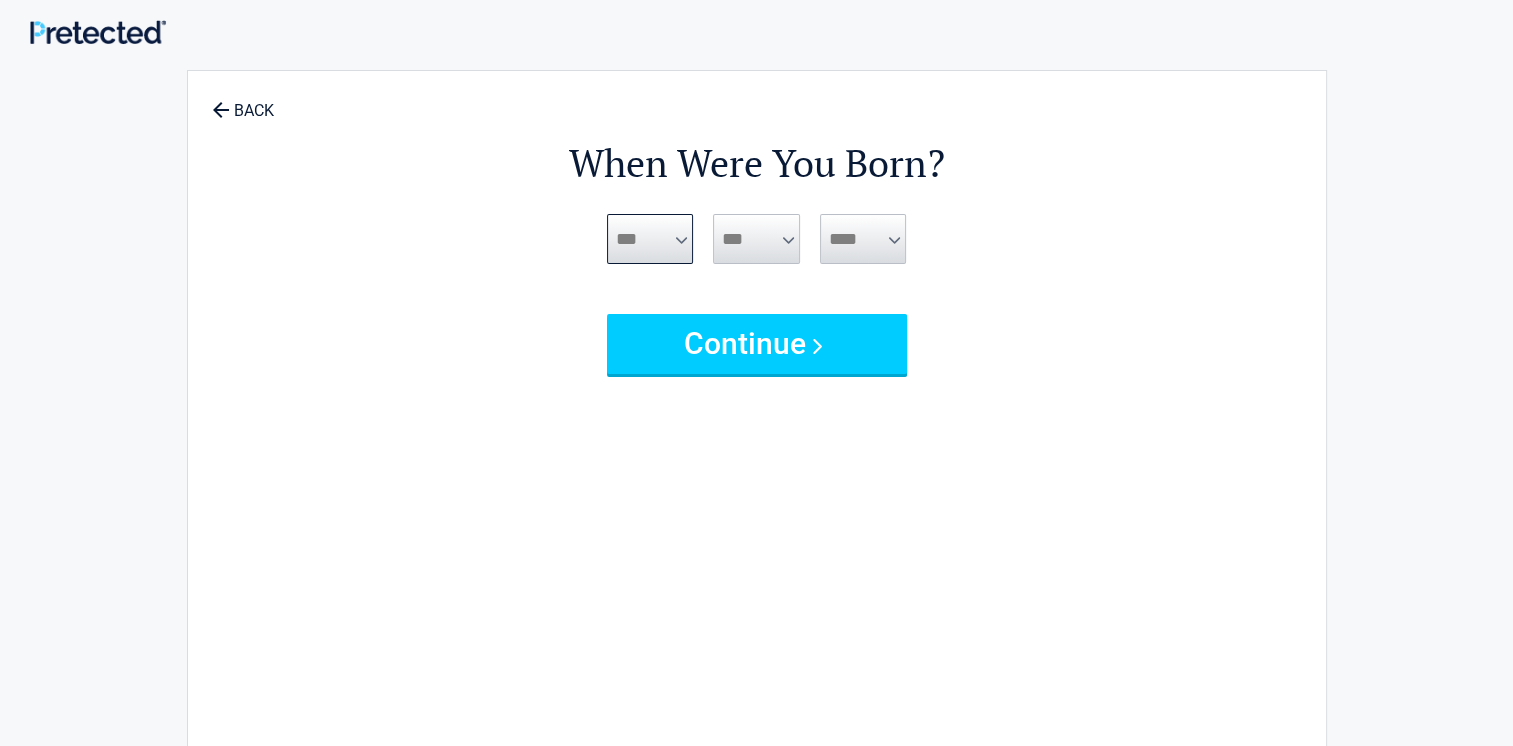 click on "*****
***
***
***
***
***
***
***
***
***
***
***
***" at bounding box center [650, 239] 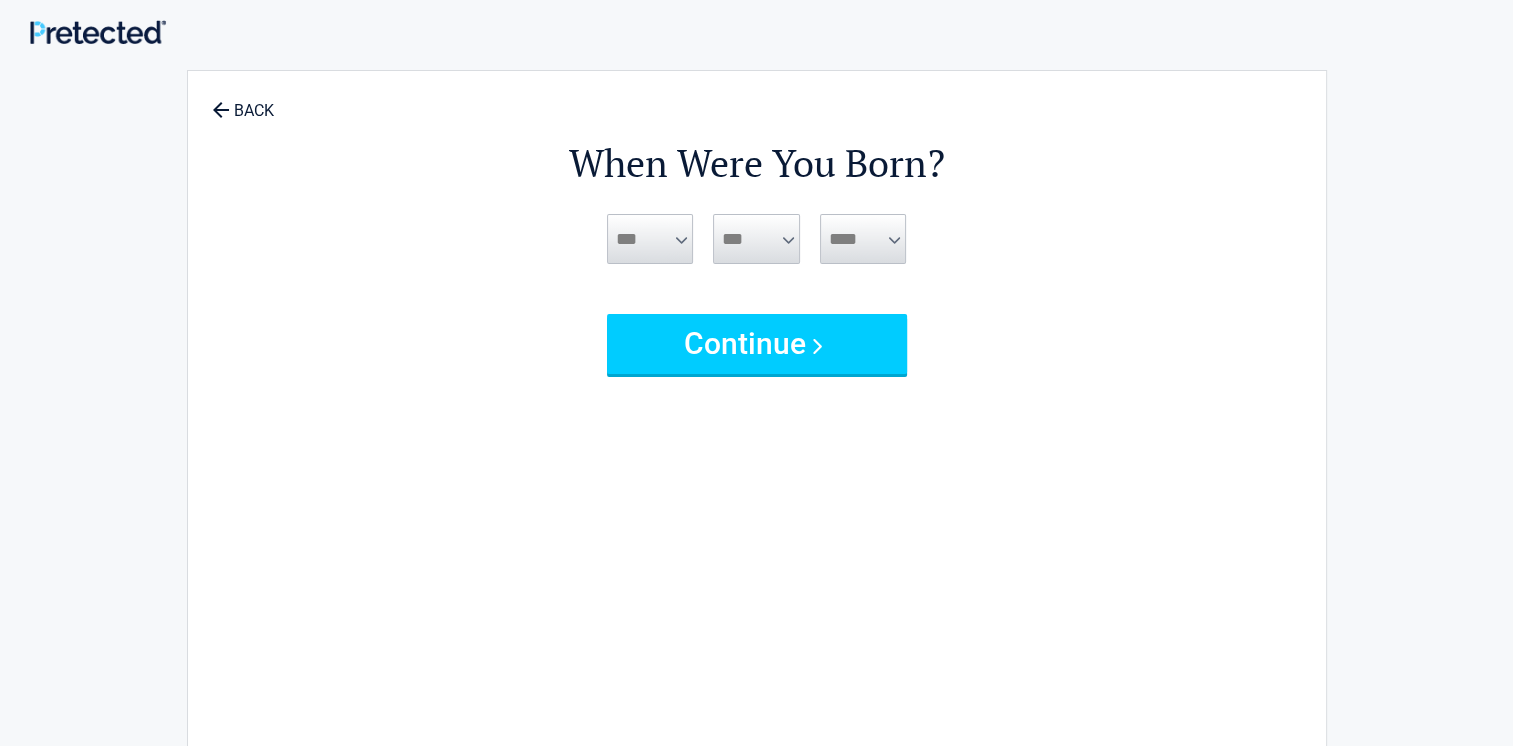 click on "*** * * * * * * * * * ** ** ** ** ** ** ** ** ** ** ** ** ** ** ** ** ** ** ** ** ** **" at bounding box center [756, 239] 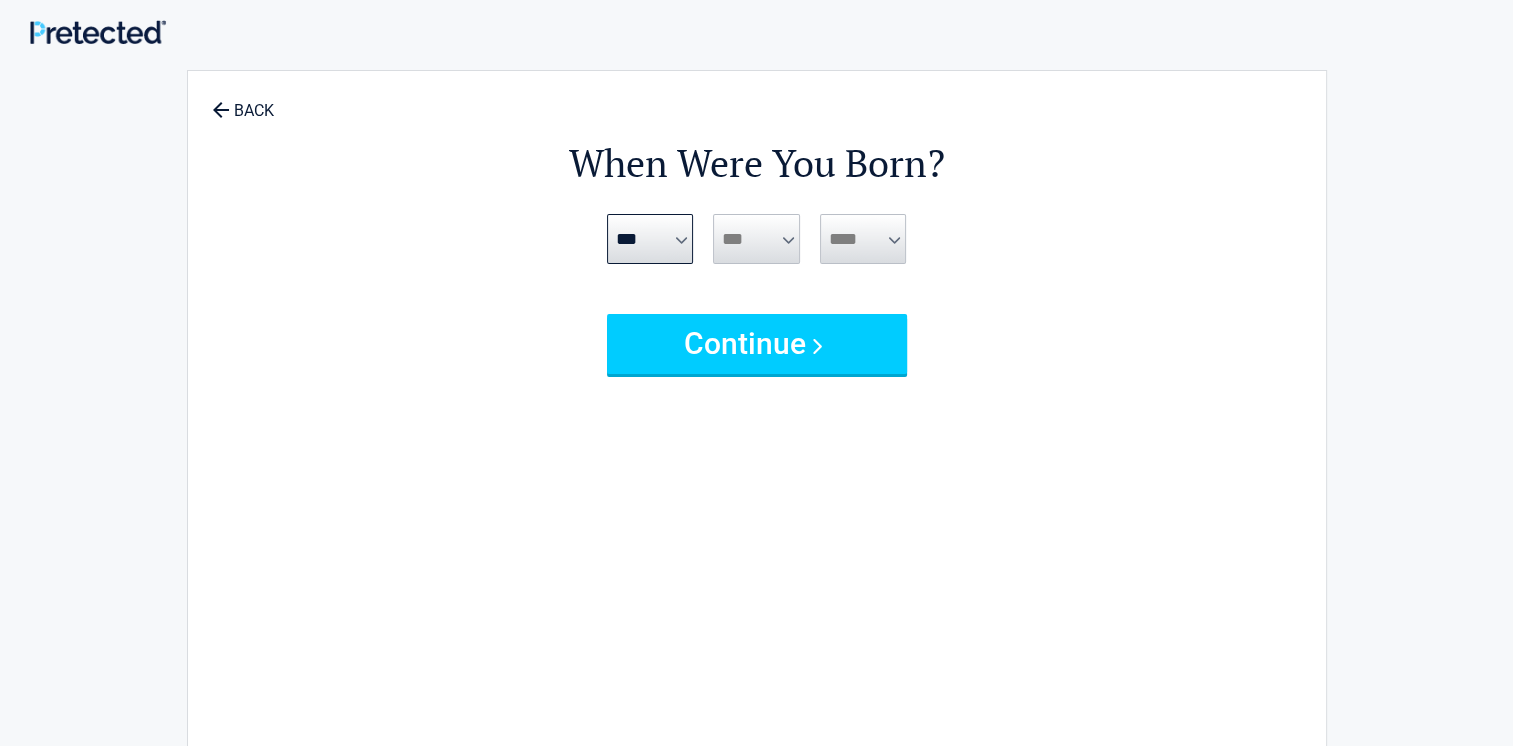 click on "*** * * * * * * * * * ** ** ** ** ** ** ** ** ** ** ** ** ** ** ** ** ** ** ** ** ** **" at bounding box center (756, 239) 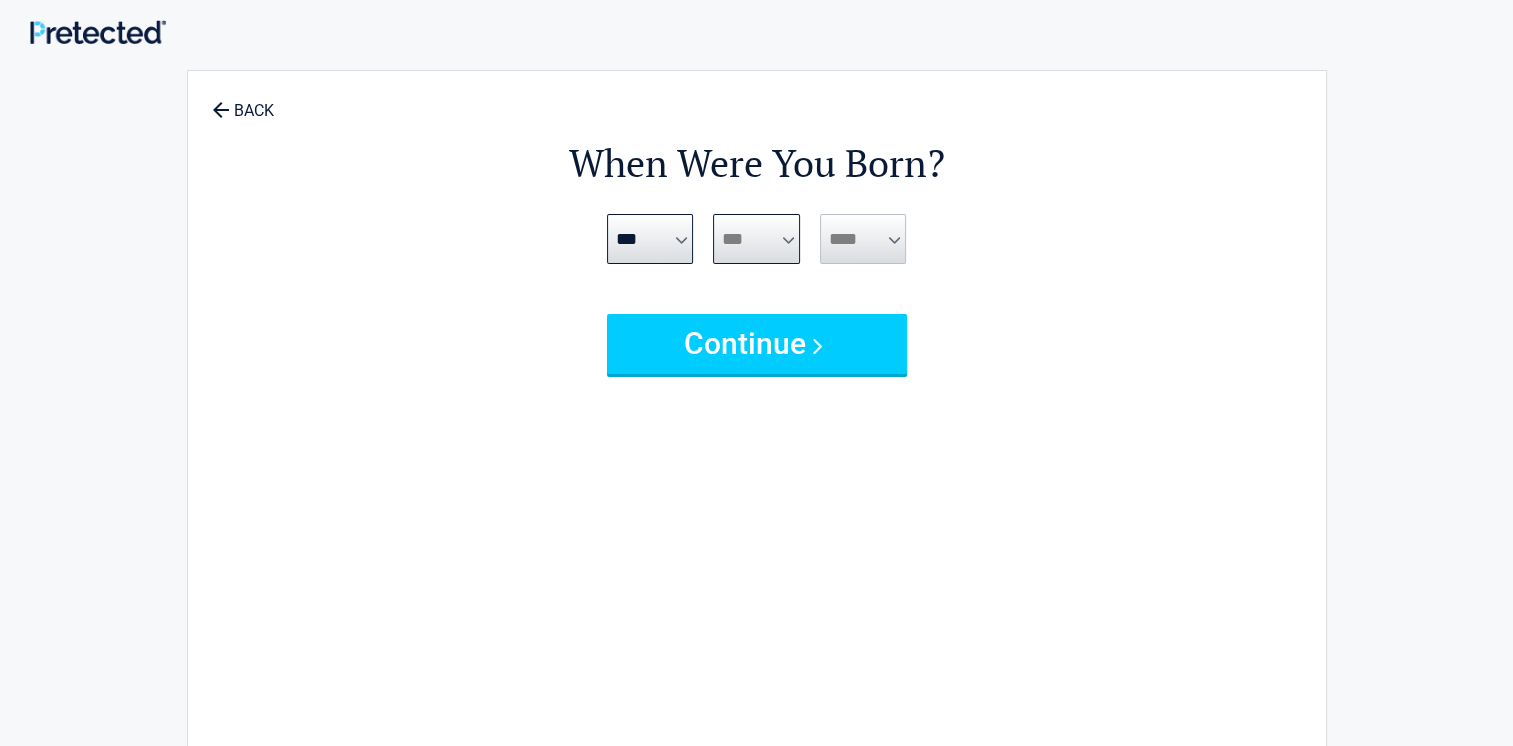 click on "*** * * * * * * * * * ** ** ** ** ** ** ** ** ** ** ** ** ** ** ** ** ** ** ** ** ** **" at bounding box center [756, 239] 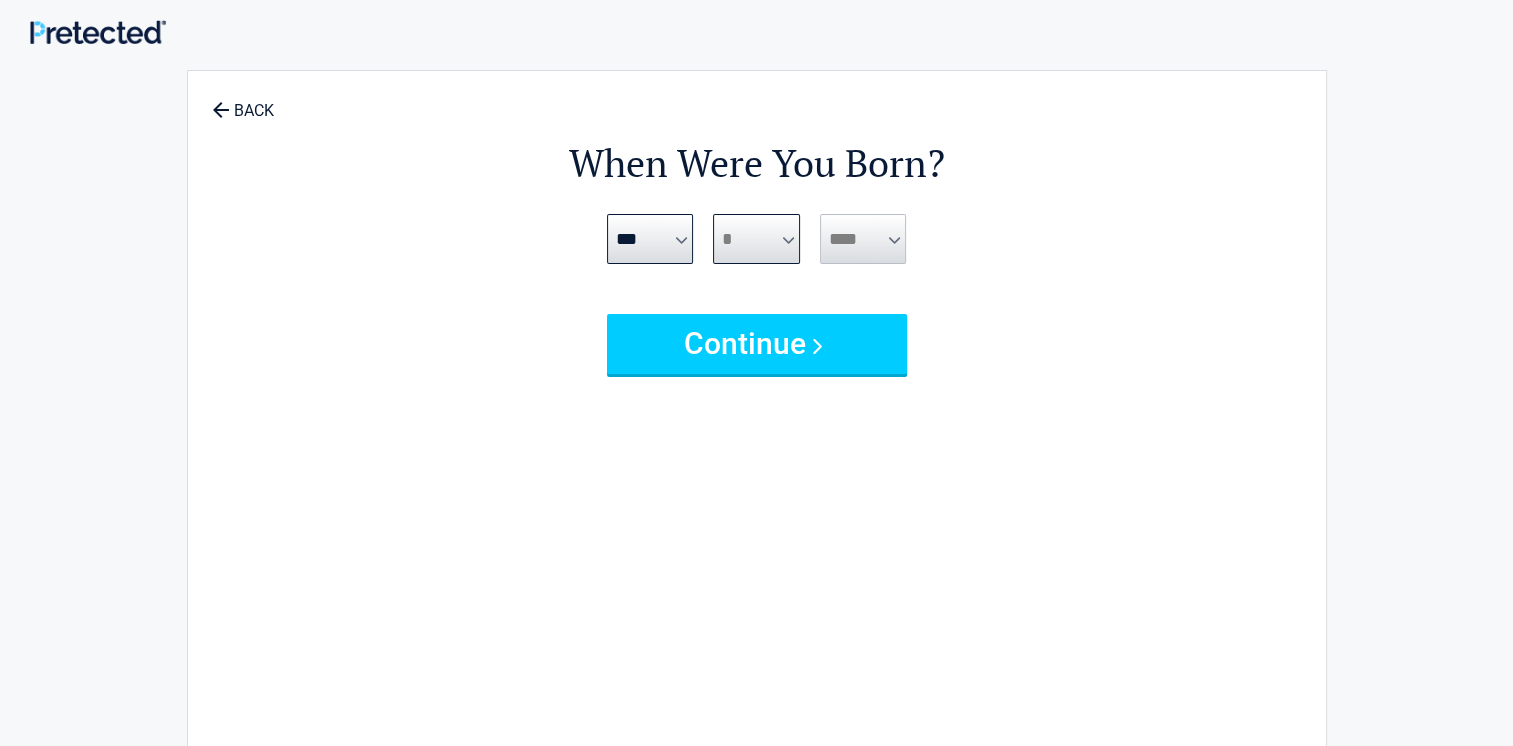 click on "*** * * * * * * * * * ** ** ** ** ** ** ** ** ** ** ** ** ** ** ** ** ** ** ** ** ** **" at bounding box center [756, 239] 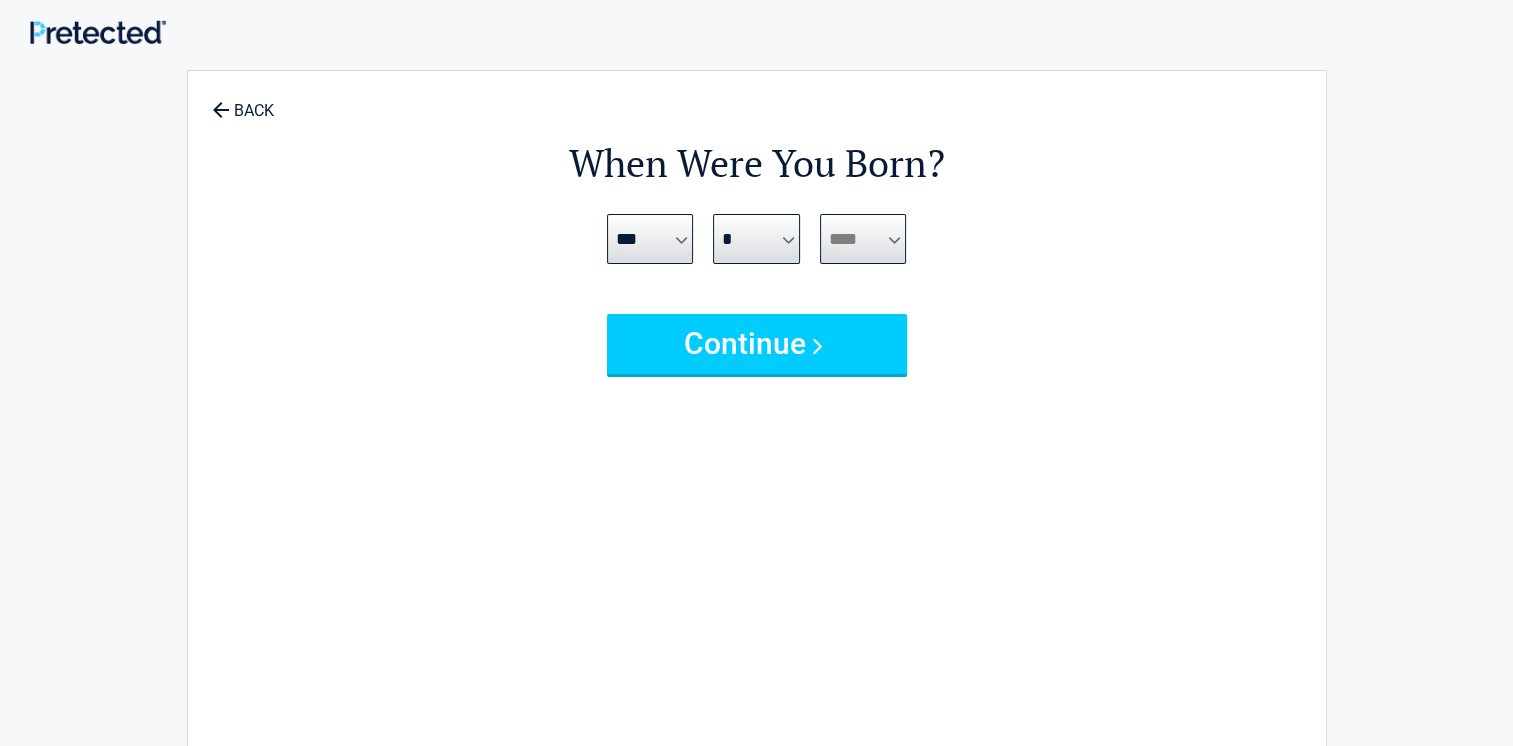 click on "****
****
****
****
****
****
****
****
****
****
****
****
****
****
****
****
****
****
****
****
****
****
****
****
****
****
****
****
****
****
****
****
****
****
****
****
****
****
****
****
****
****
****
****
****
****
****
****
****
****
****
****
****
****
****
****
****
****
****
****
****
****
****
****" at bounding box center (863, 239) 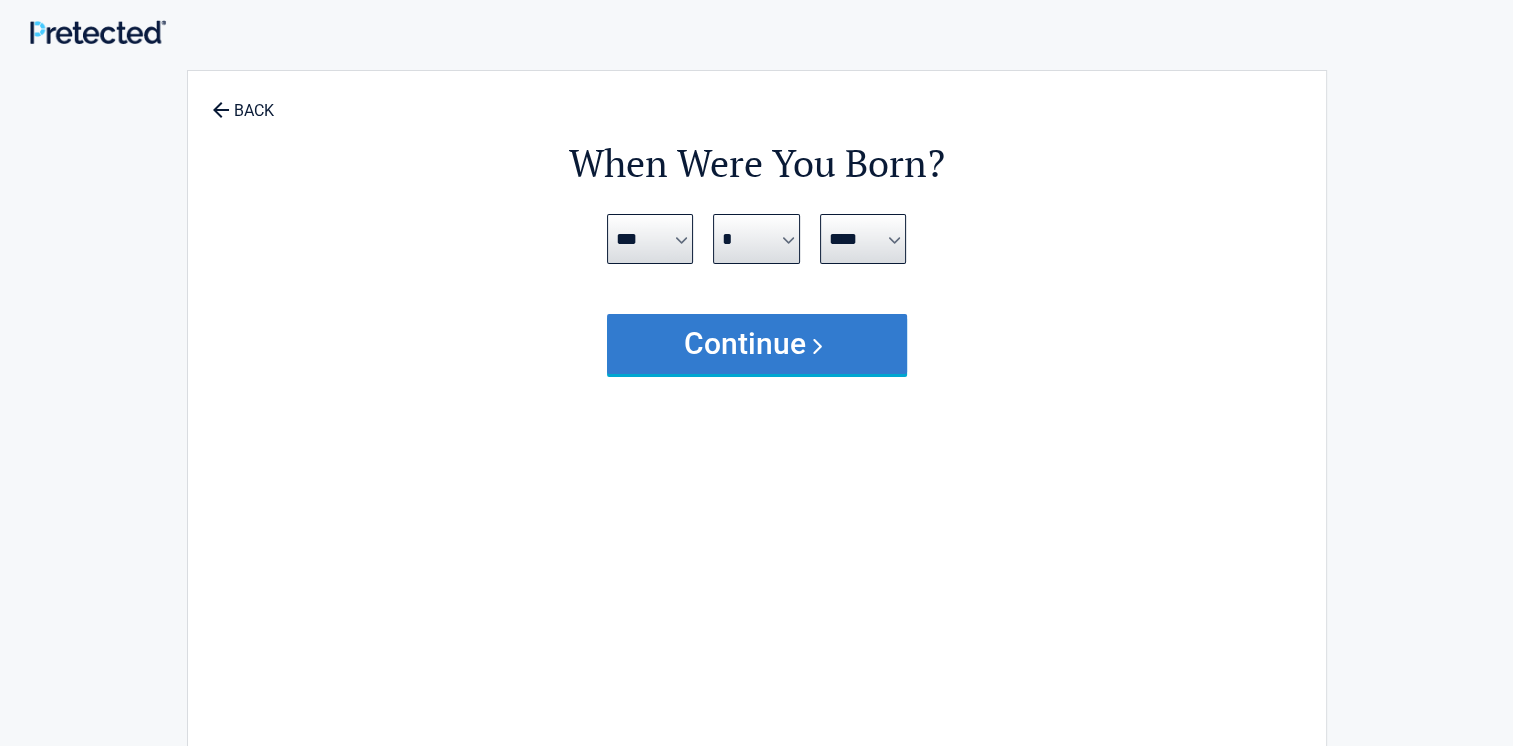 click on "Continue" at bounding box center (757, 344) 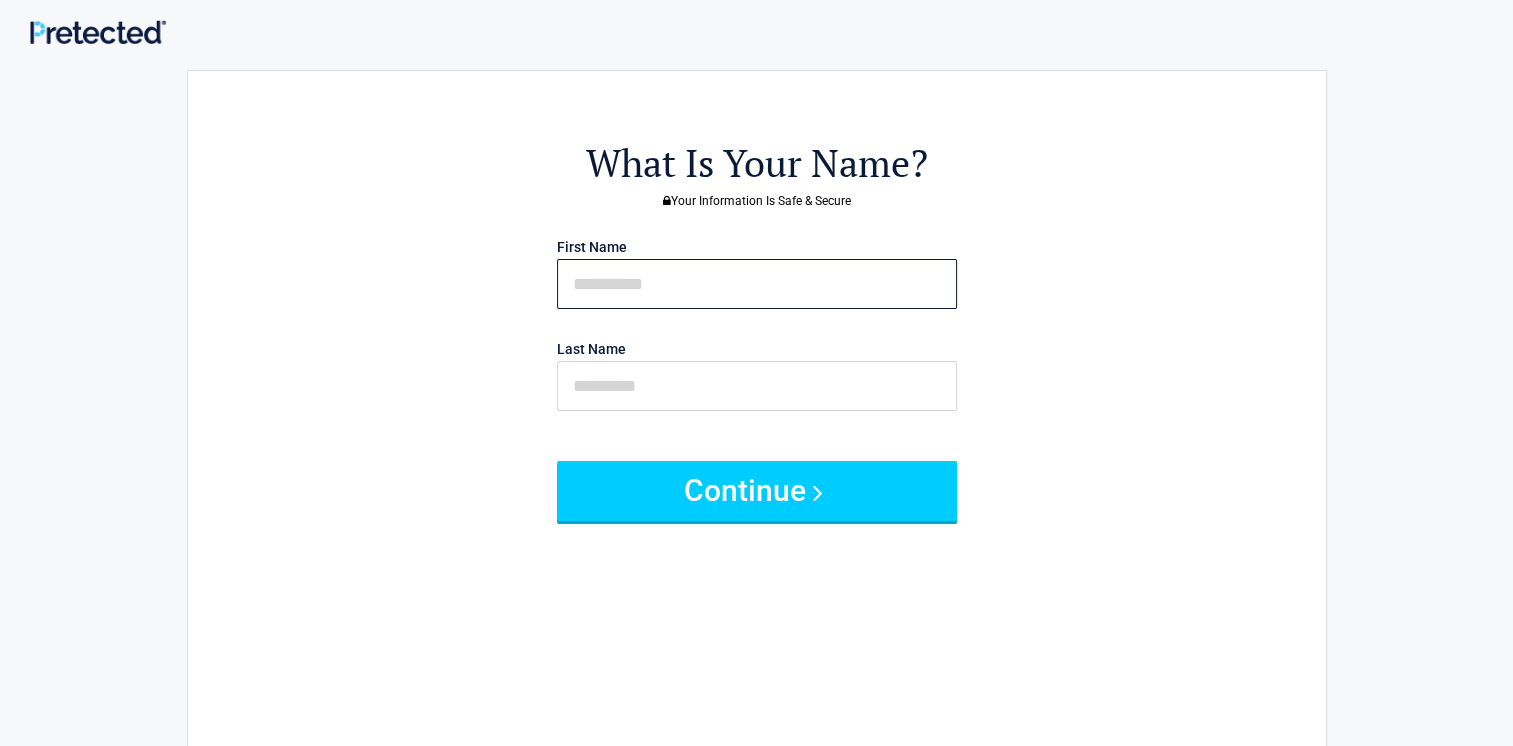 click at bounding box center (757, 284) 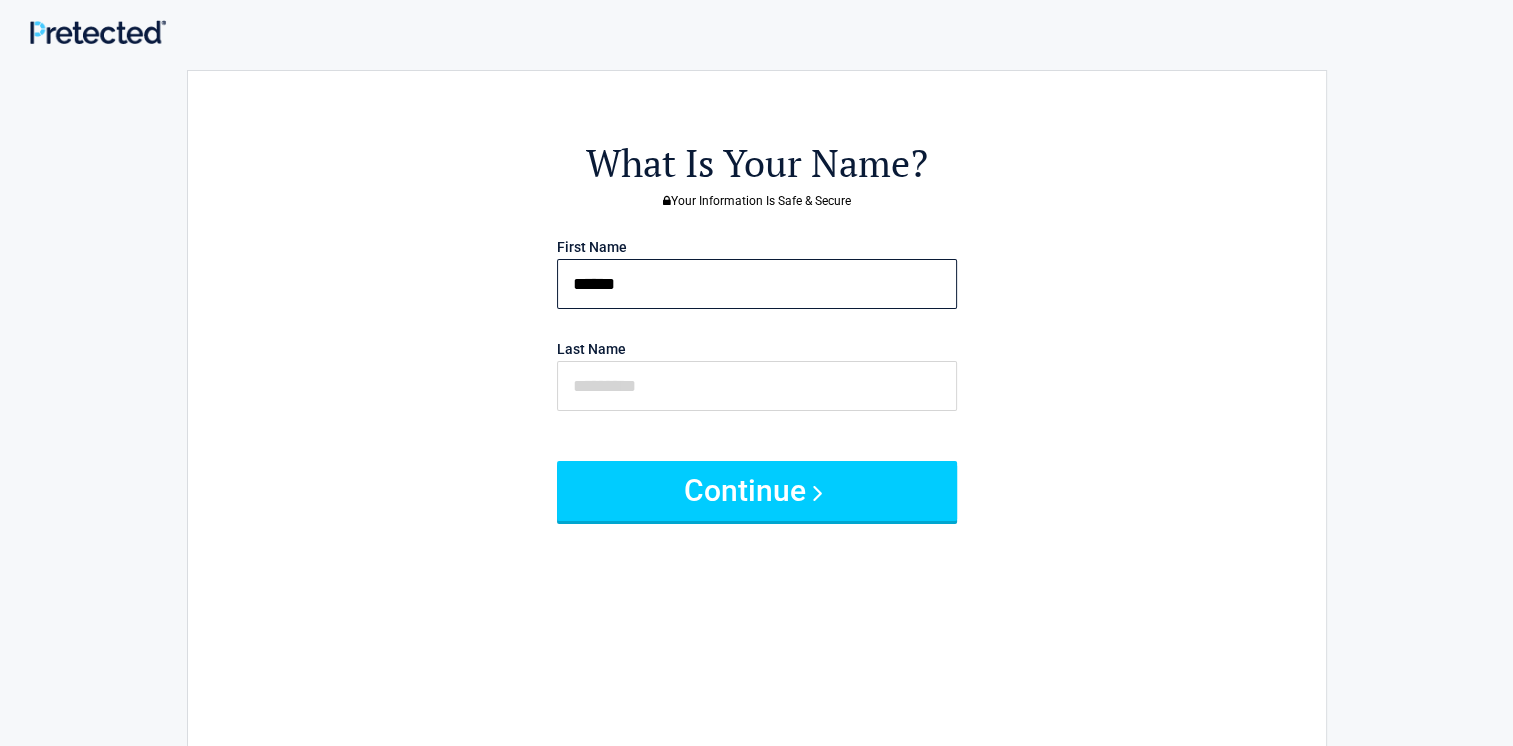 type on "******" 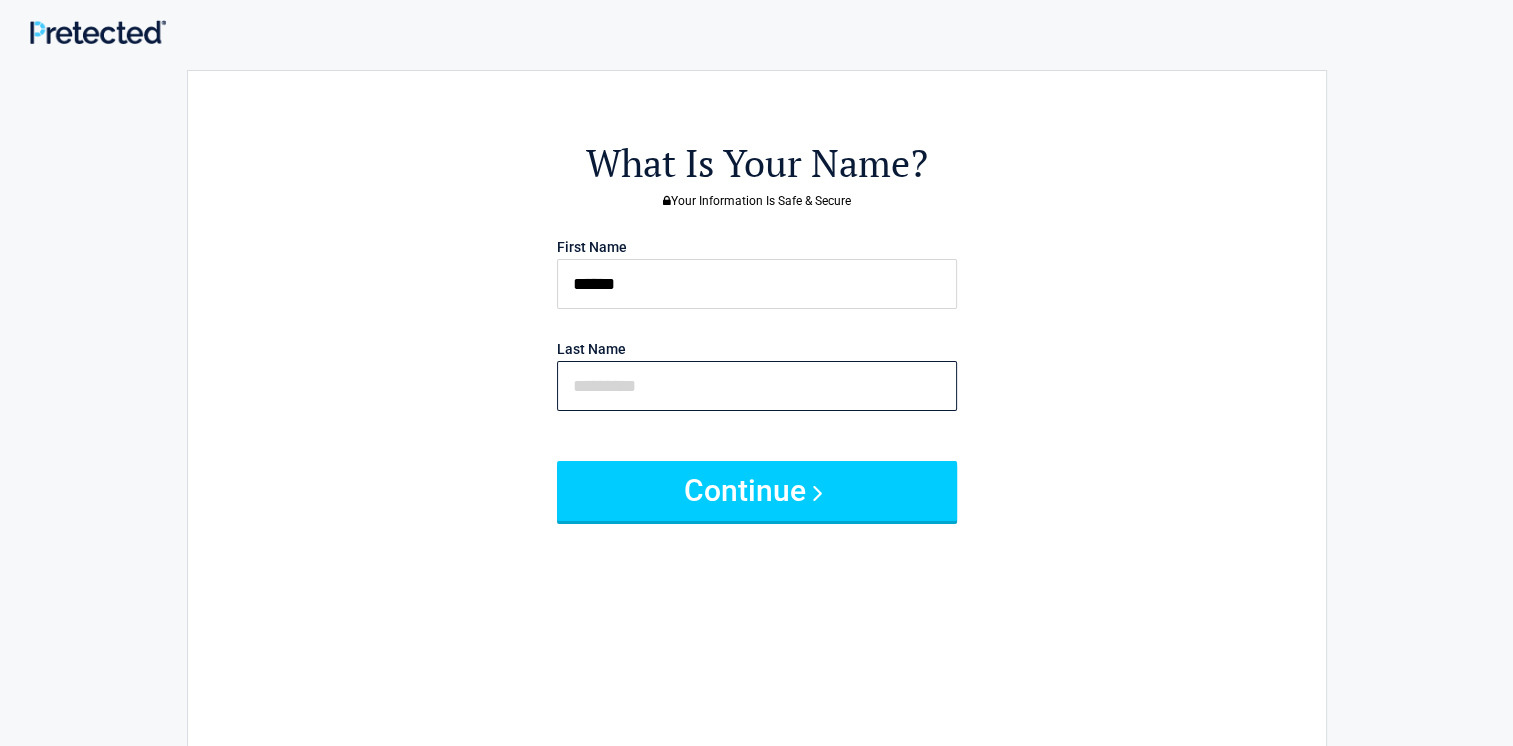 click at bounding box center [757, 386] 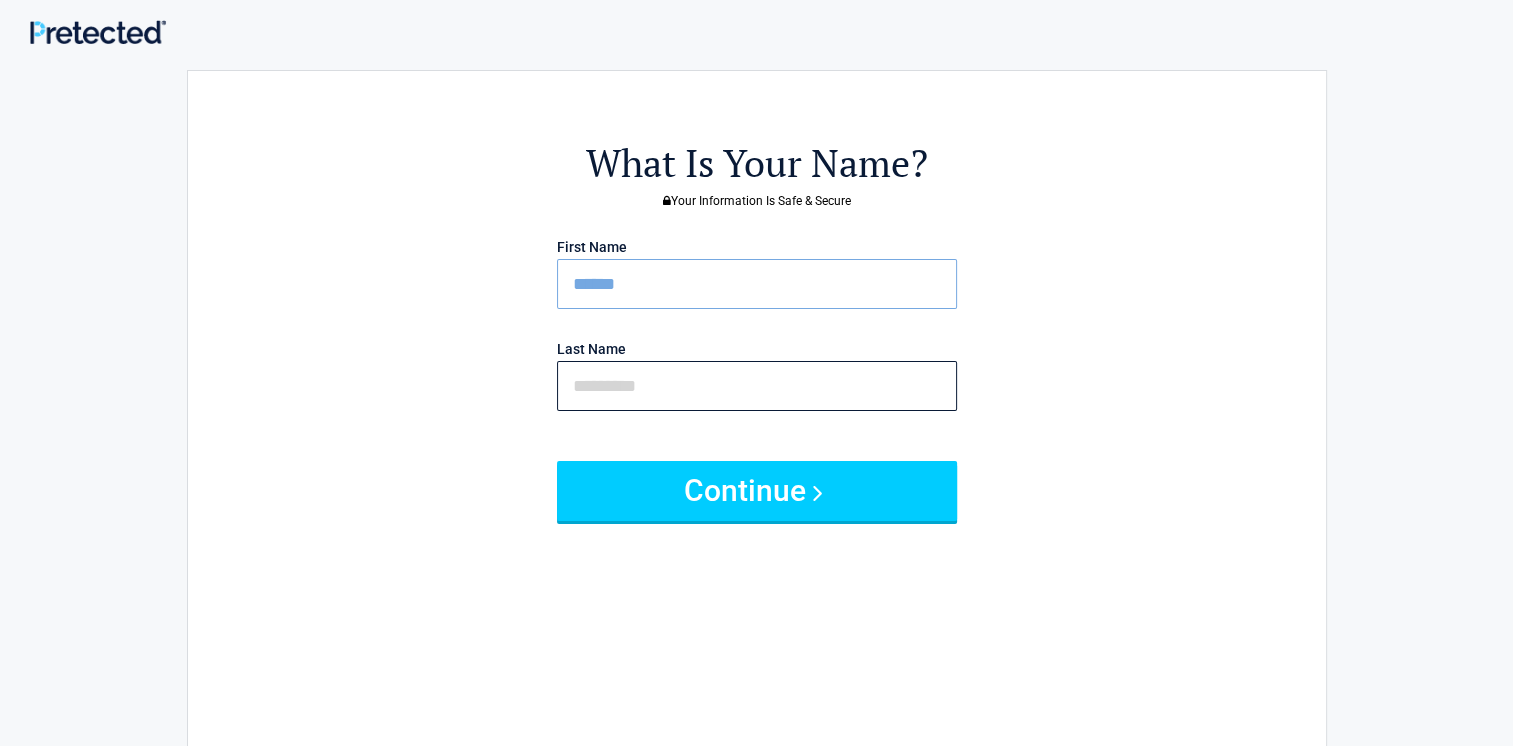 type on "********" 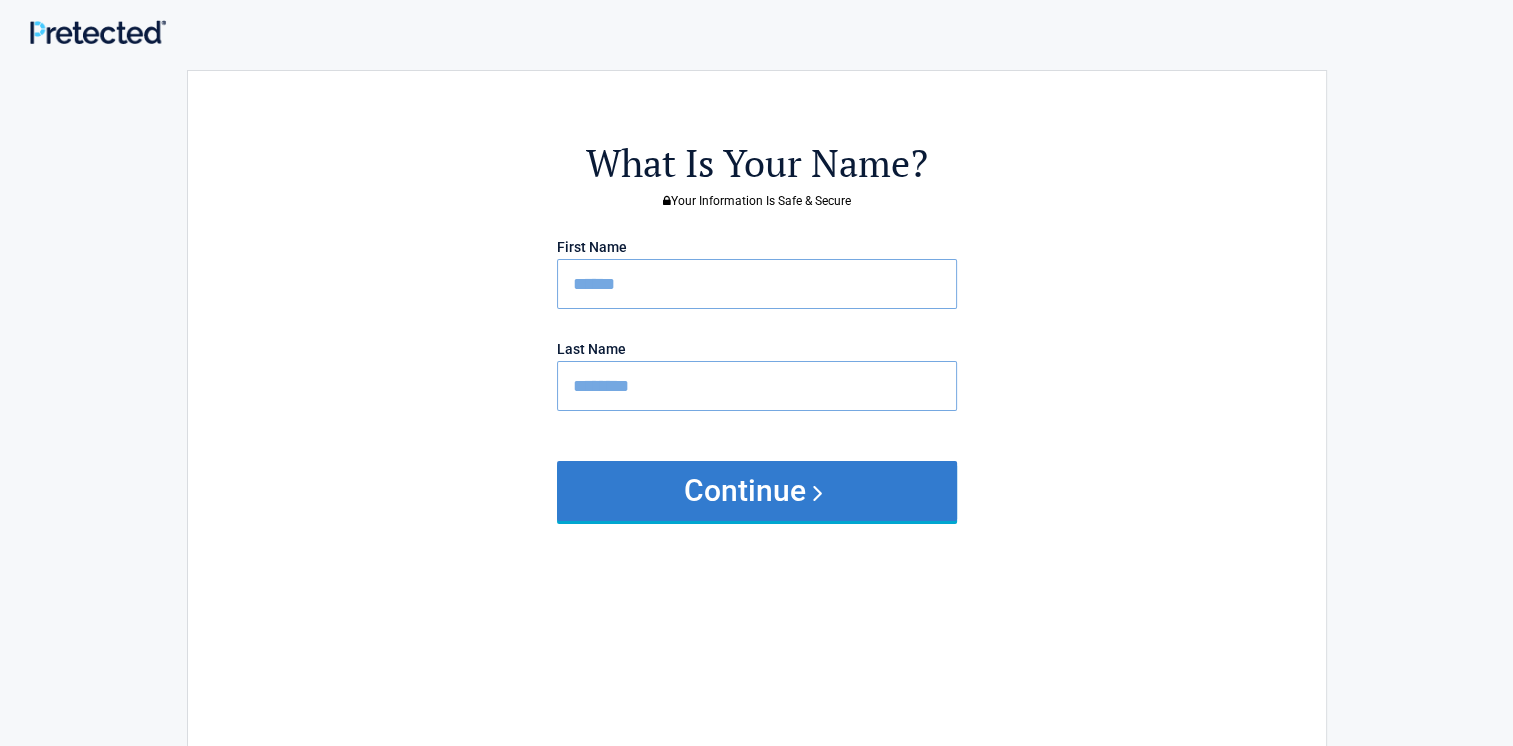 click on "Continue" at bounding box center (757, 491) 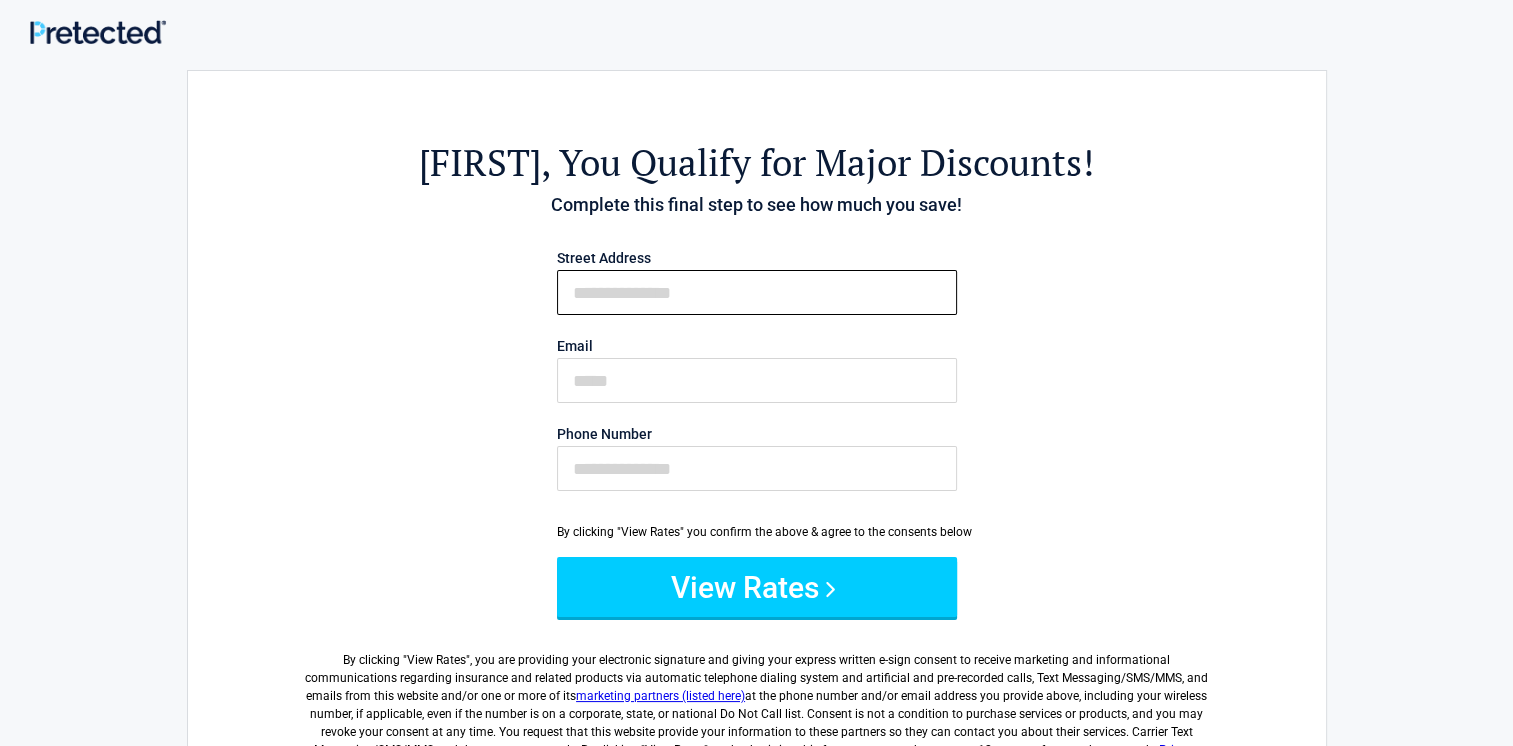 click on "First Name" at bounding box center (757, 292) 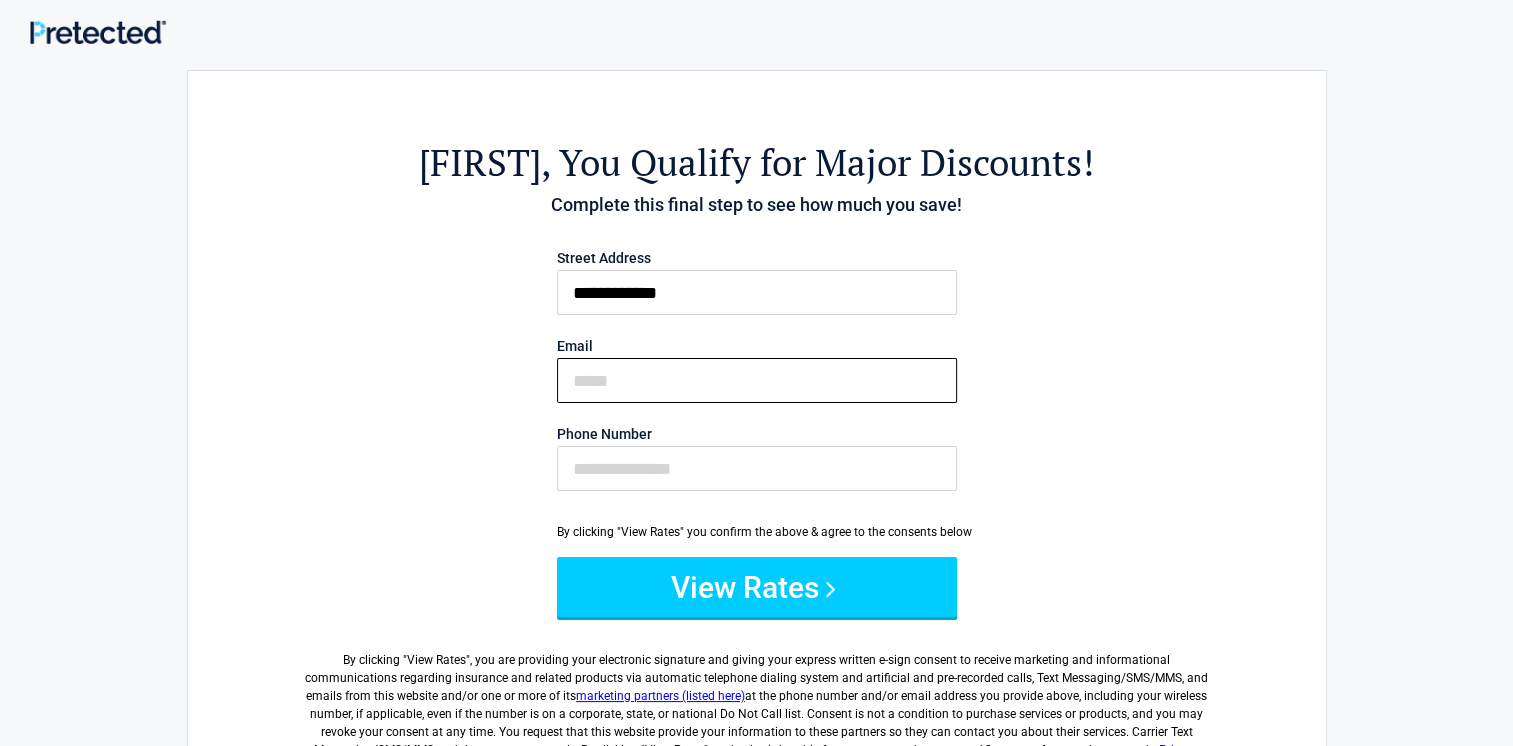 type on "**********" 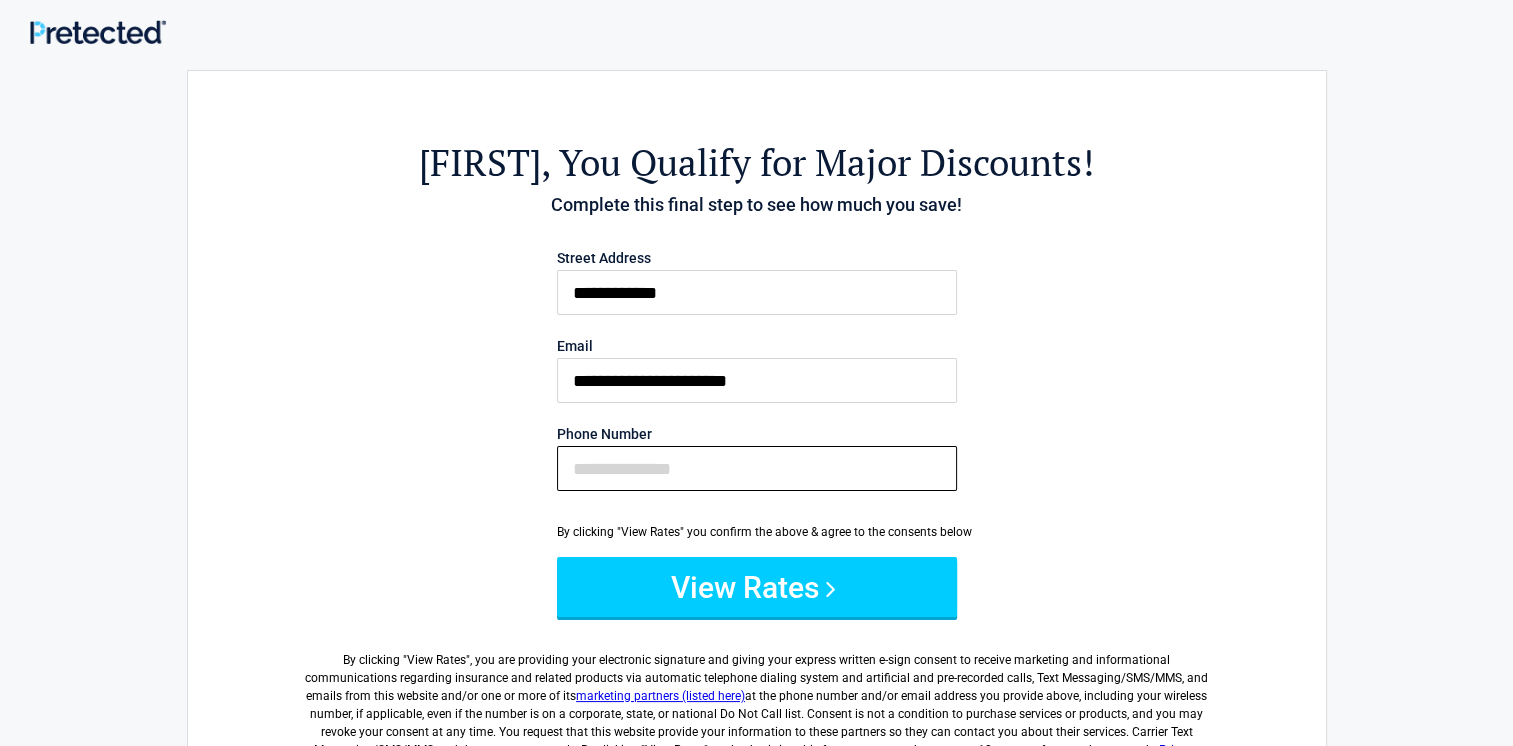 type on "**********" 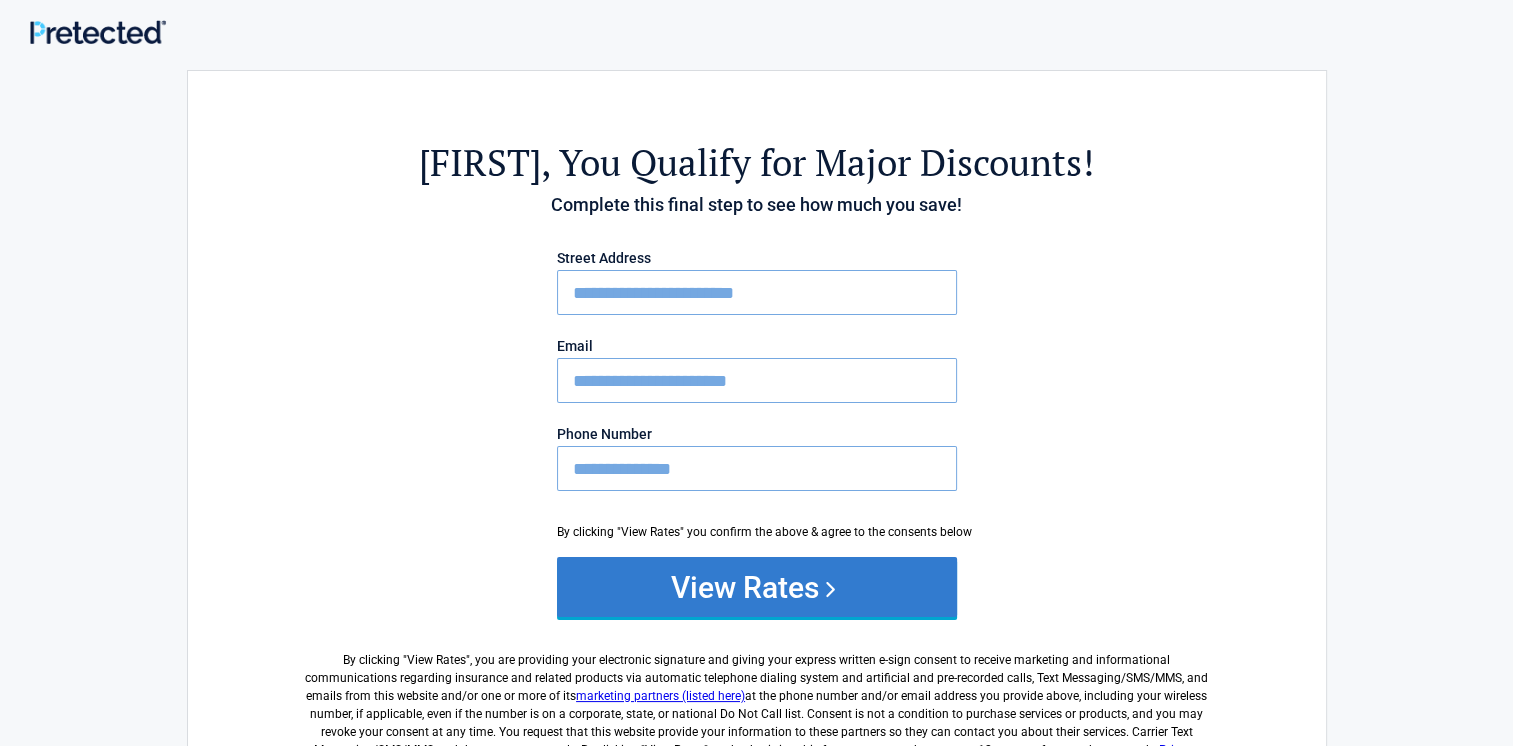 type on "**********" 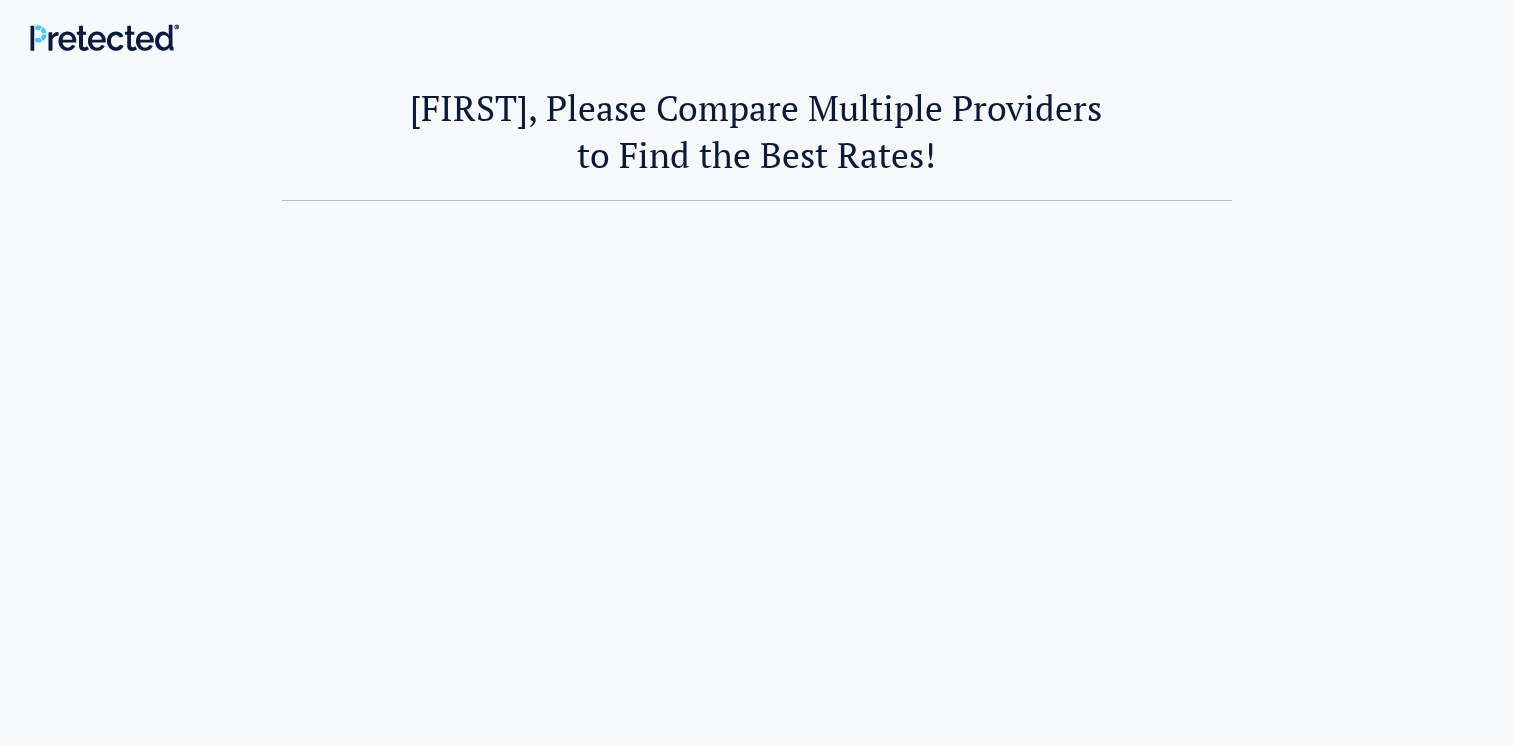 scroll, scrollTop: 0, scrollLeft: 0, axis: both 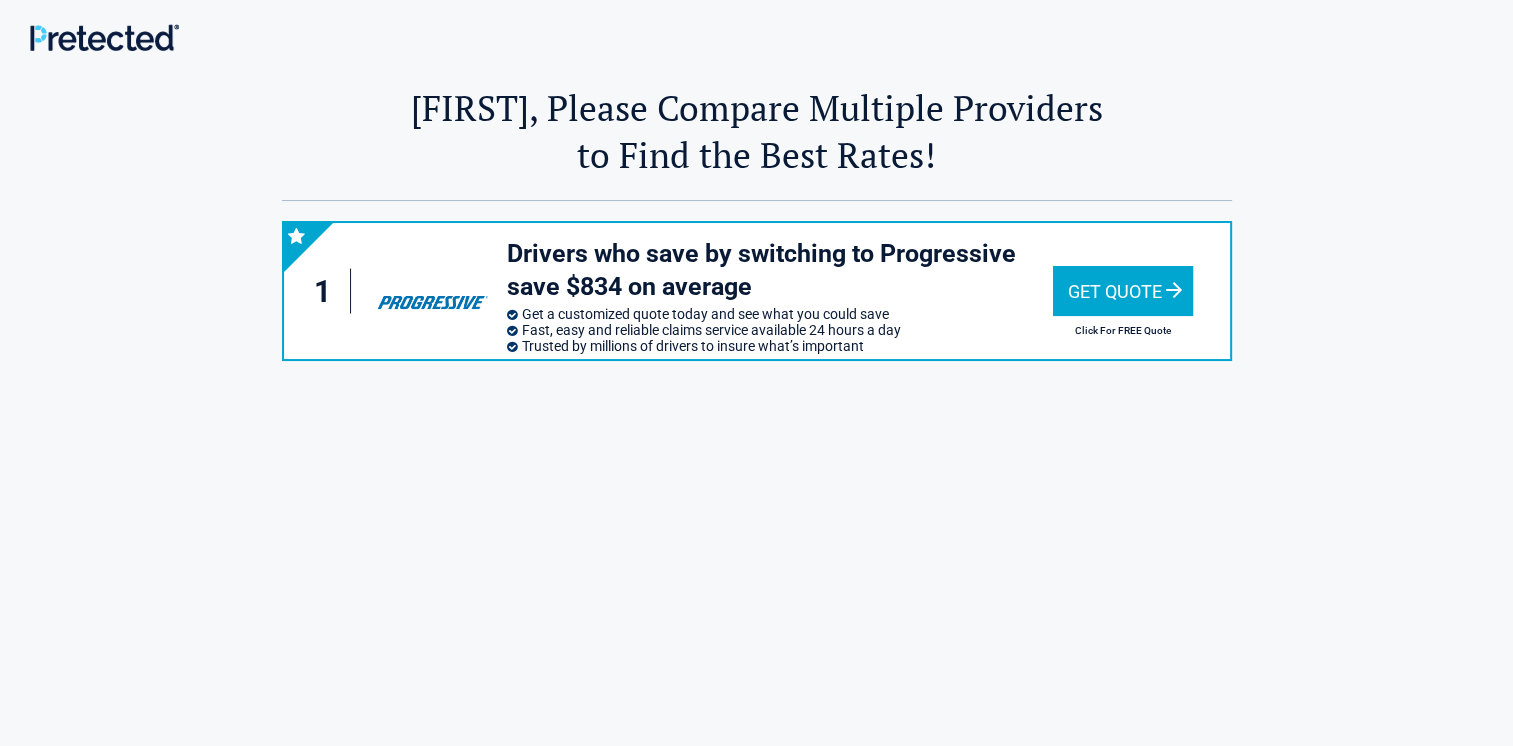 click on "Get Quote" at bounding box center [1123, 291] 